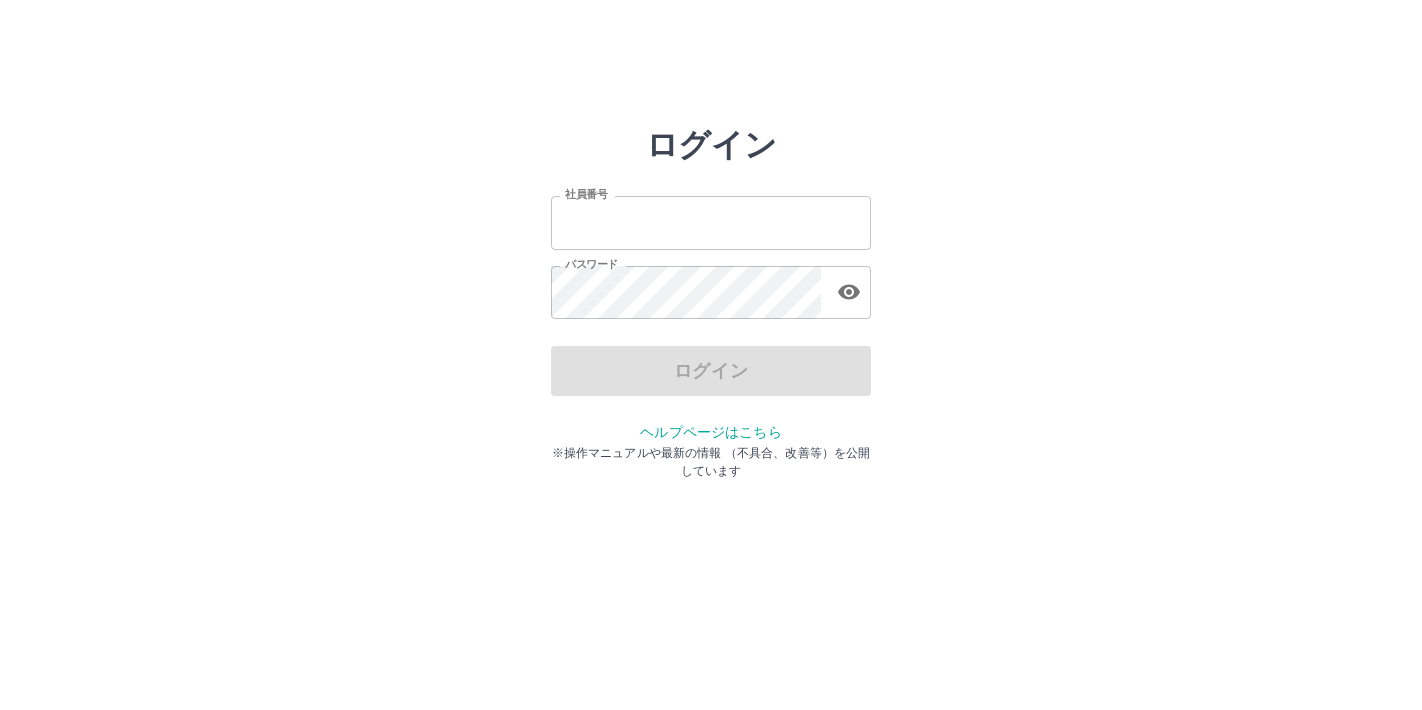 scroll, scrollTop: 0, scrollLeft: 0, axis: both 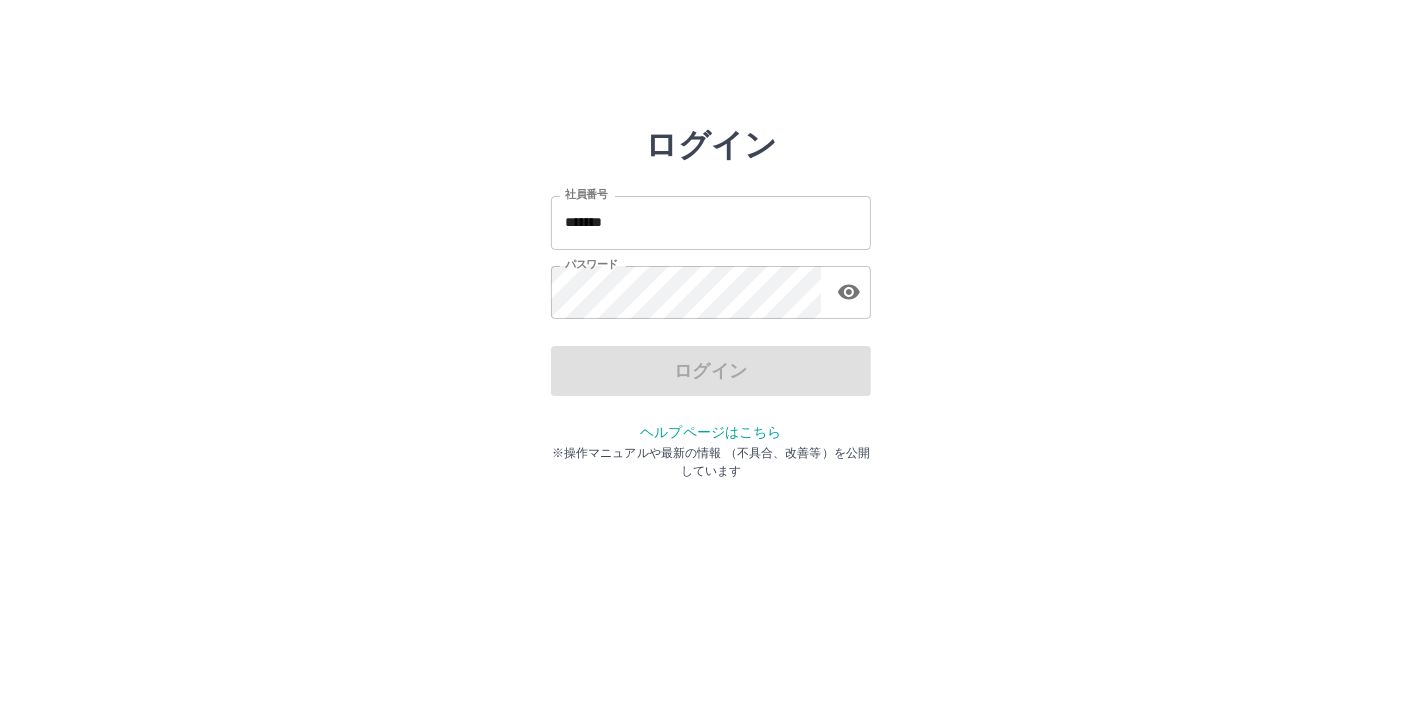 drag, startPoint x: 0, startPoint y: 0, endPoint x: 780, endPoint y: 226, distance: 812.0813 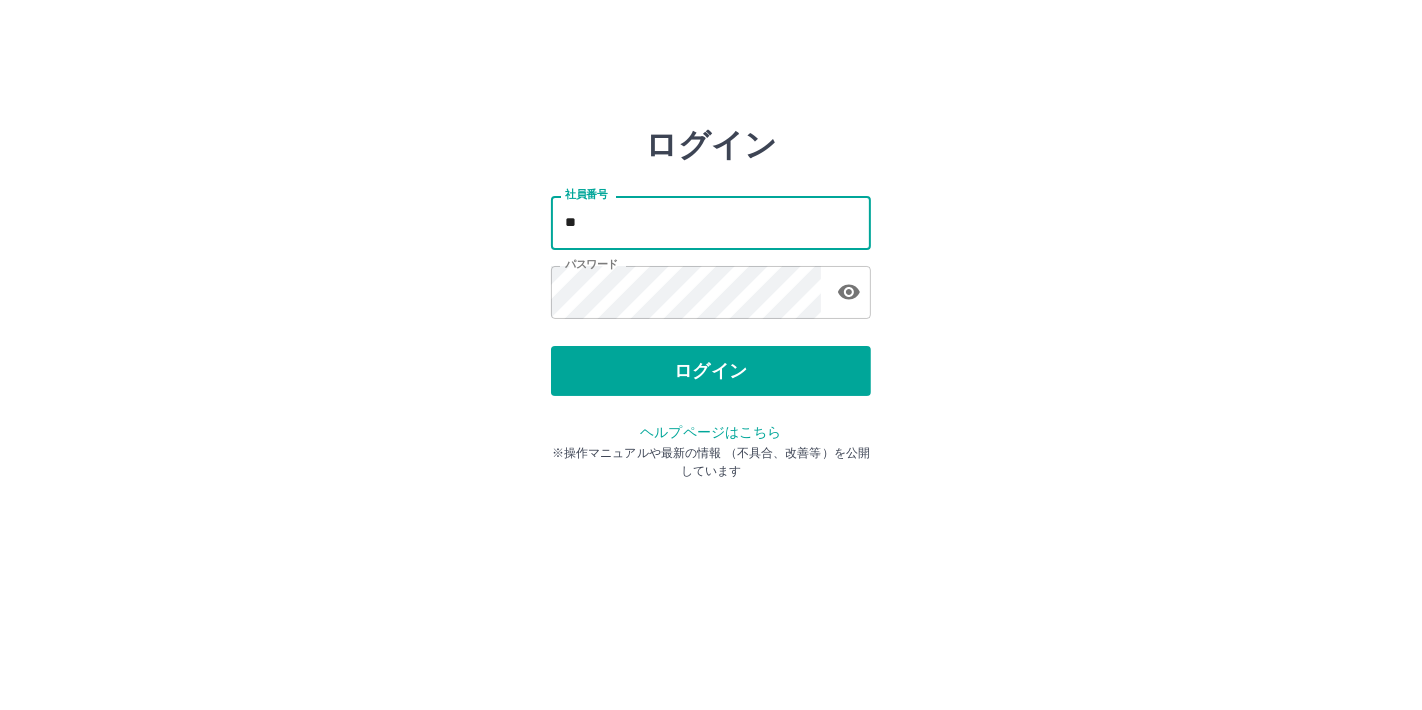 type on "*" 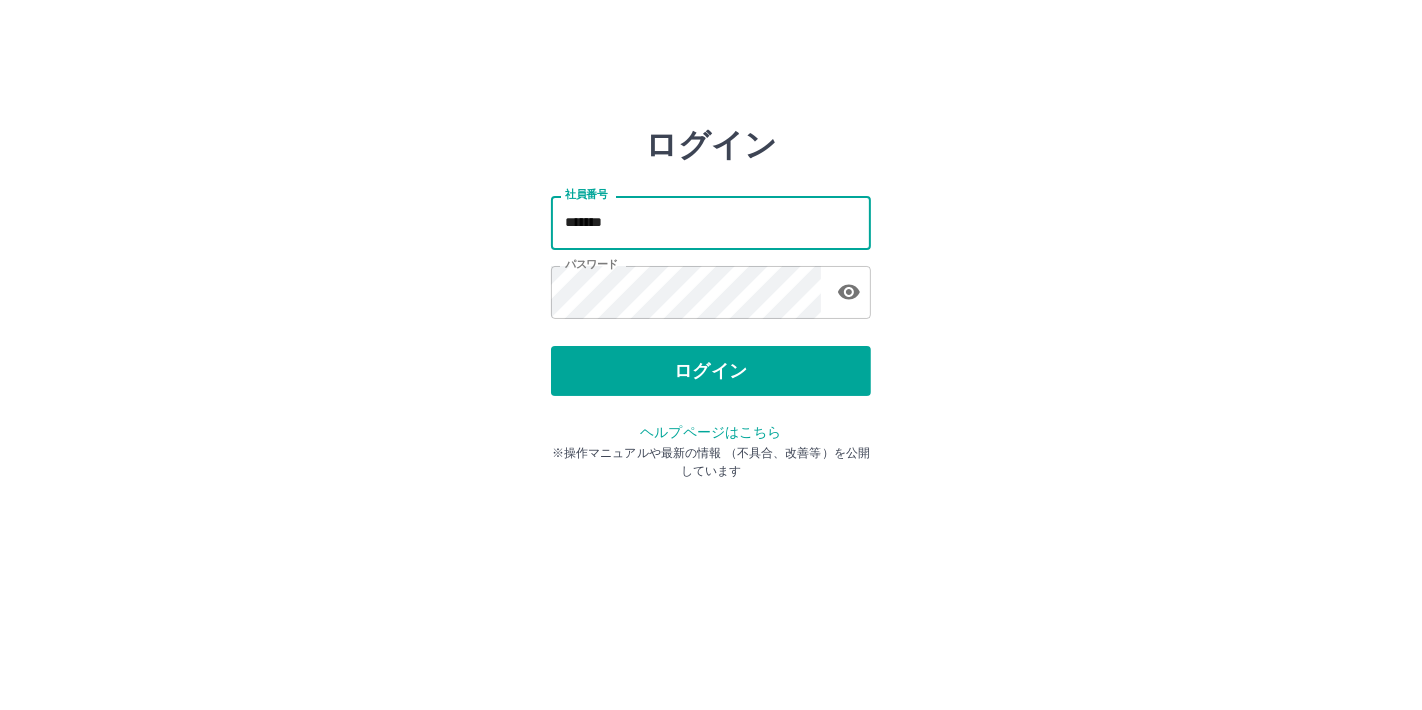 type on "*******" 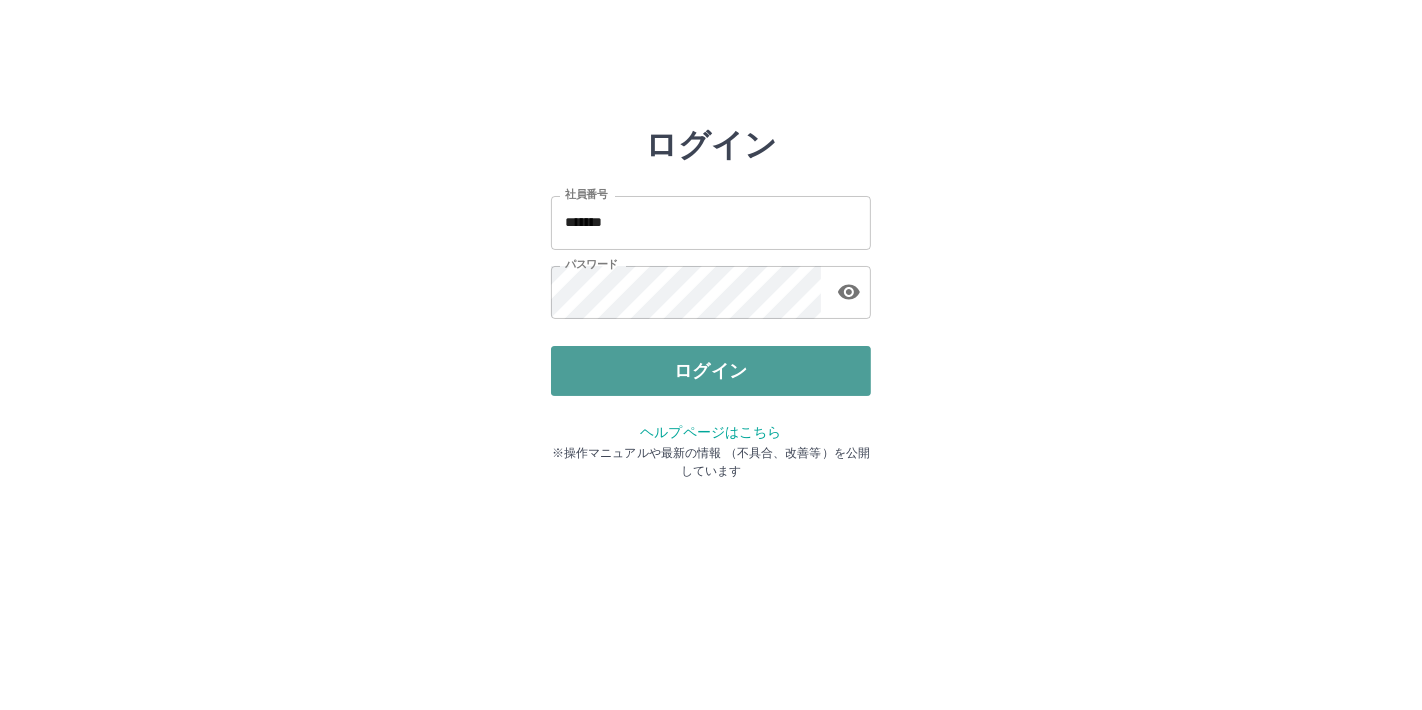 click on "ログイン" at bounding box center (711, 371) 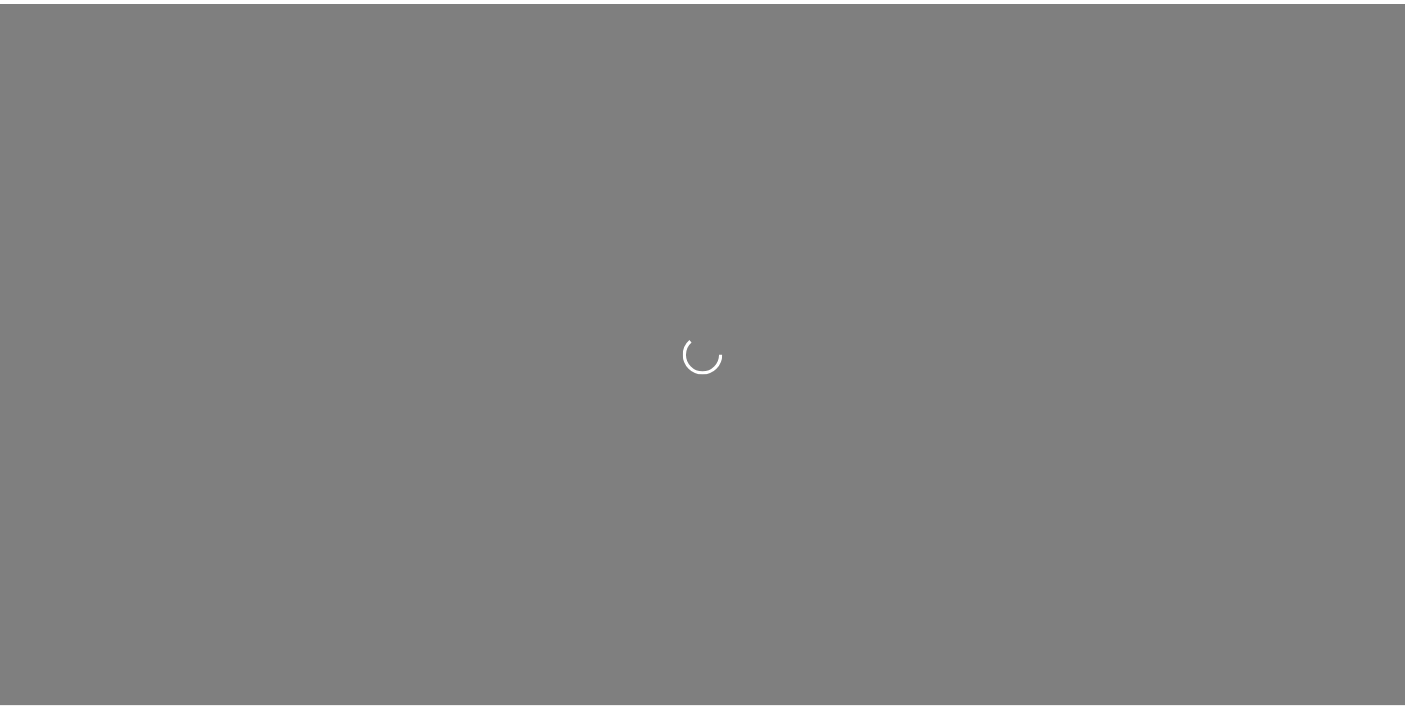 scroll, scrollTop: 0, scrollLeft: 0, axis: both 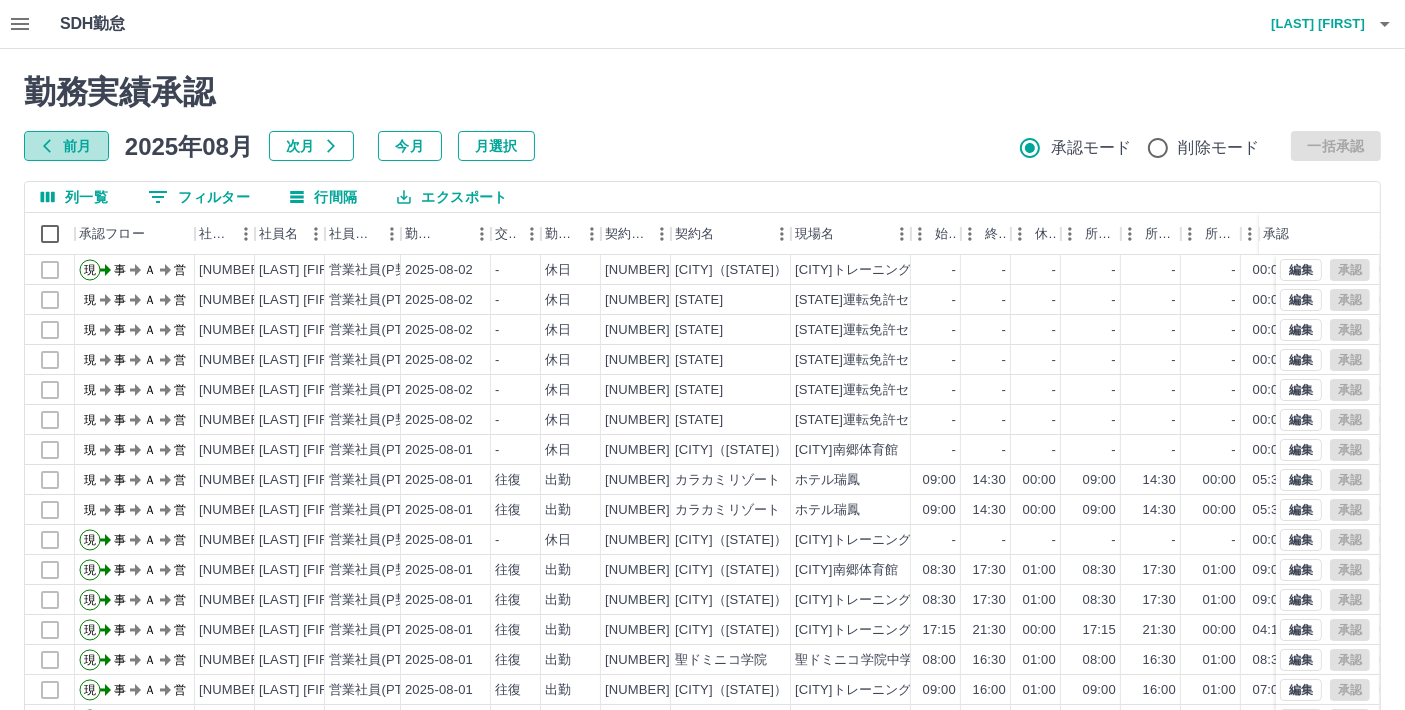 click on "前月" at bounding box center [66, 146] 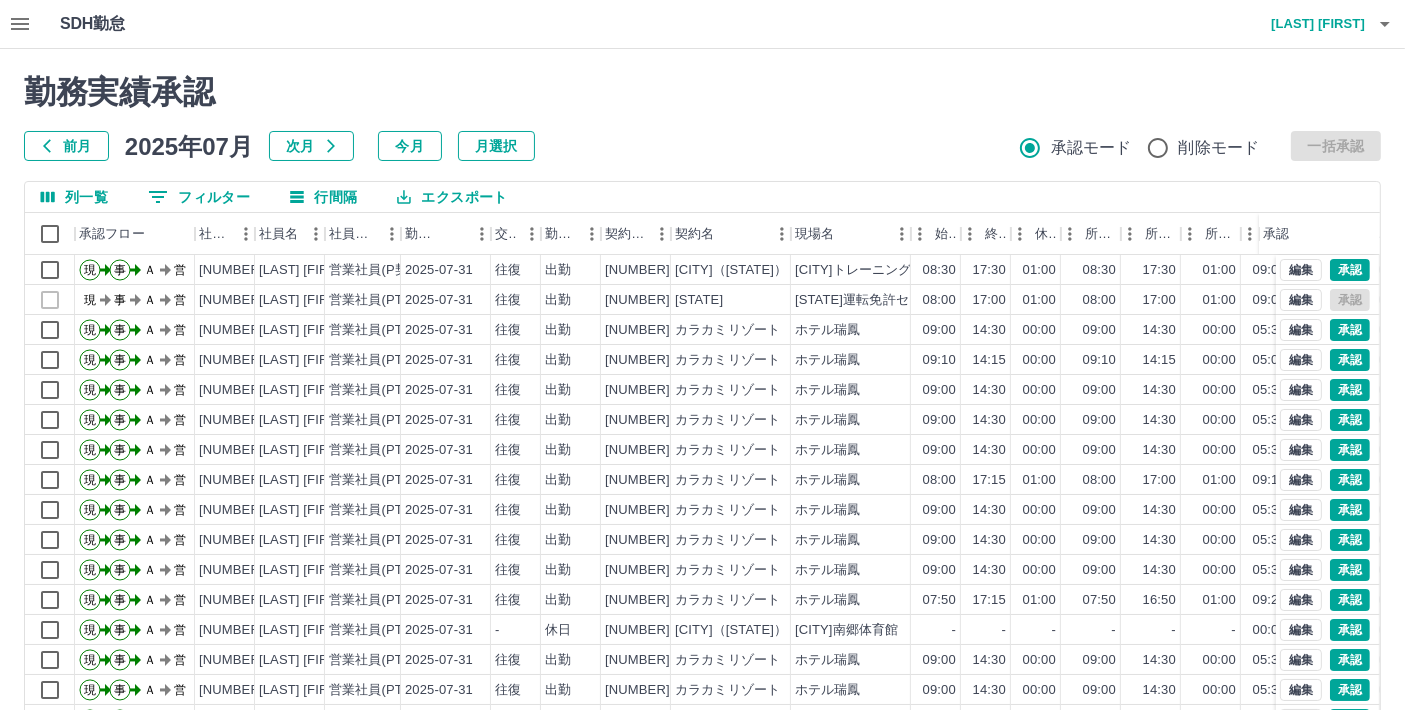 scroll, scrollTop: 102, scrollLeft: 0, axis: vertical 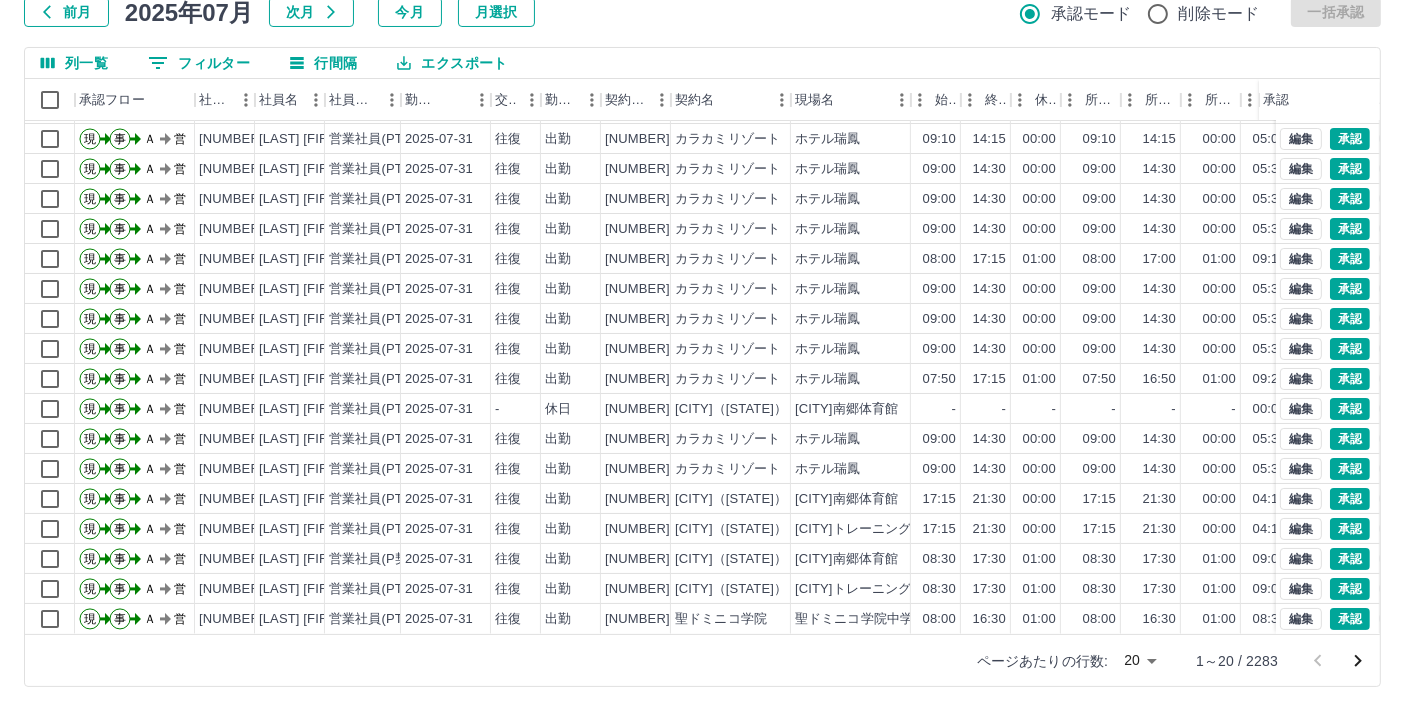 click on "SDH勤怠 [LAST] [FIRST] 勤務実績承認 前月 2025年07月 次月 今月 月選択 承認モード 削除モード 一括承認 列一覧 0 フィルター 行間隔 エクスポート 承認フロー 社員番号 社員名 社員区分 勤務日 交通費 勤務区分 契約コード 契約名 現場名 始業 終業 休憩 所定開始 所定終業 所定休憩 拘束 勤務 遅刻等 コメント ステータス 承認 現 事 Ａ 営 [NUMBER] [LAST] [FIRST] 営業社員(PT契約) 2025-07-31 往復 出勤 [NUMBER] [STATE] [STATE]運転免許センター 08:00 17:00 01:00 08:00 17:00 01:00 09:00 08:00 00:00 現場責任者承認待 現 事 Ａ 営 [NUMBER] [LAST] [FIRST] 営業社員(PT契約) 2025-07-31 往復 出勤 [NUMBER]カラカミリゾート ホテル瑞鳳 09:00 14:30 00:00 09:00 14:30 00:00 05:30 05:30 00:00 AM承認待 現 事 Ａ 営 [NUMBER] [LAST] [FIRST] 営業社員(PT契約) 2025-07-31 往復 出勤 [NUMBER]カラカミリゾート ホテル瑞鳳 09:10 14:15" at bounding box center (702, 288) 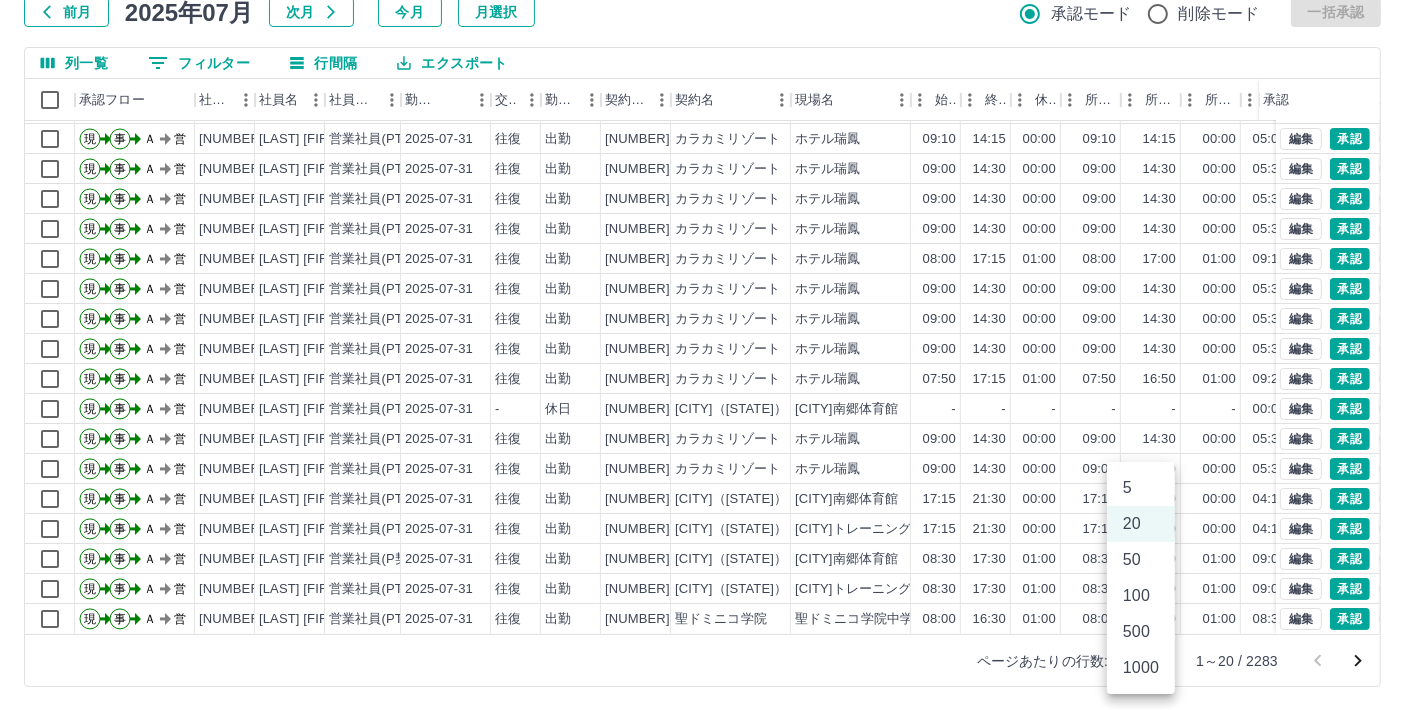click on "1000" at bounding box center [1141, 668] 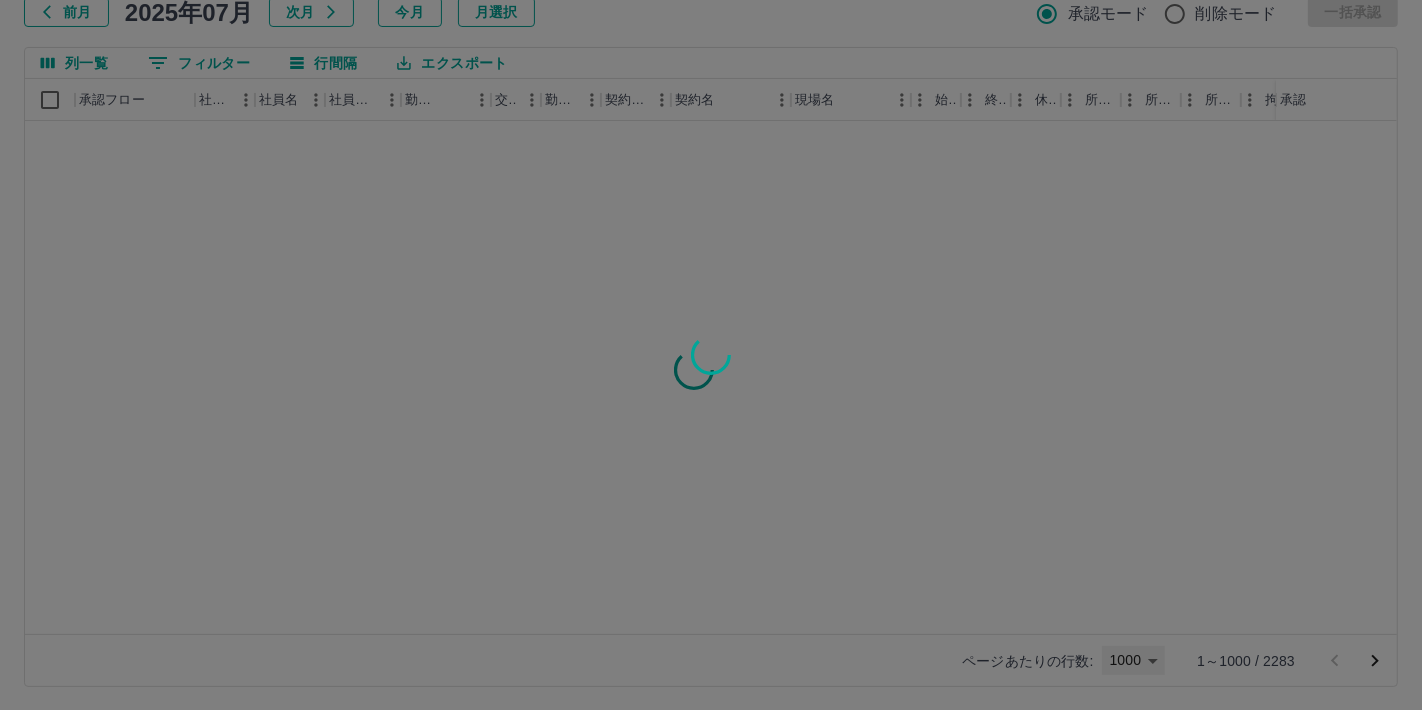 type on "****" 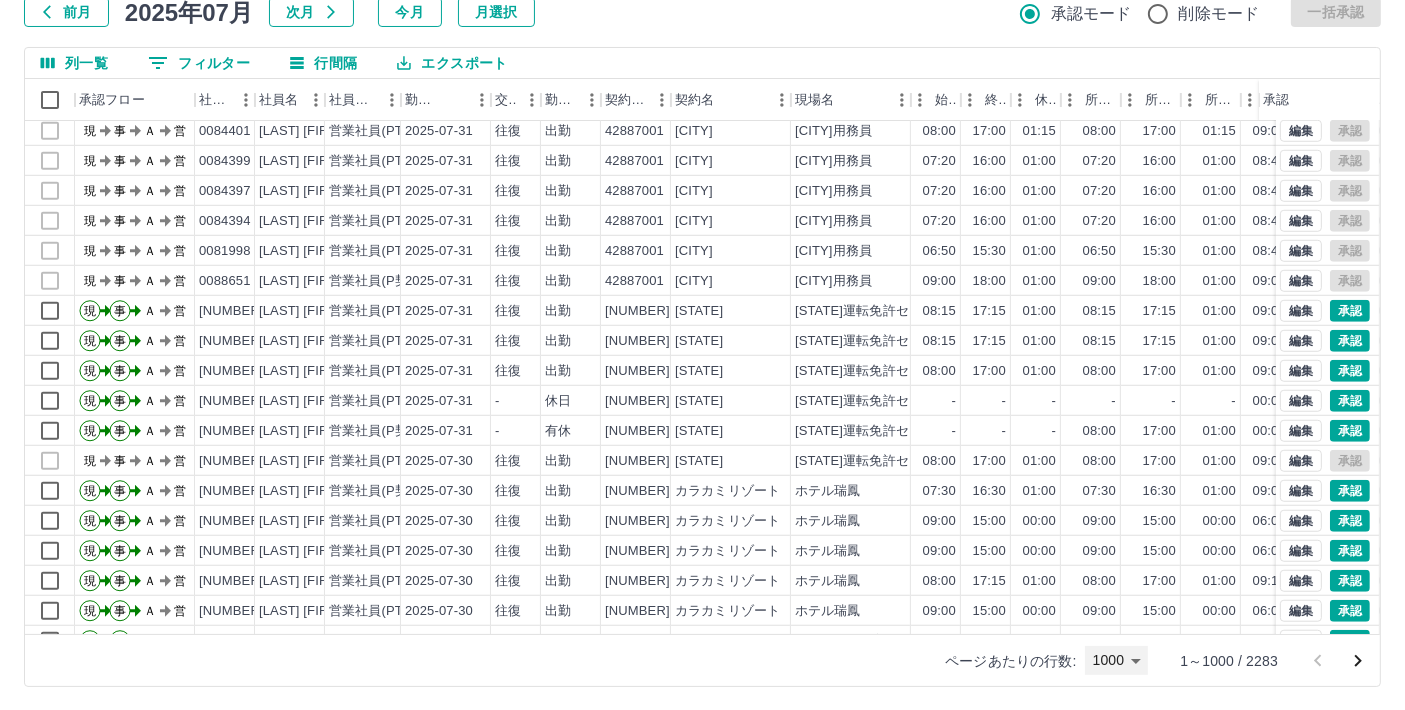 scroll, scrollTop: 1537, scrollLeft: 0, axis: vertical 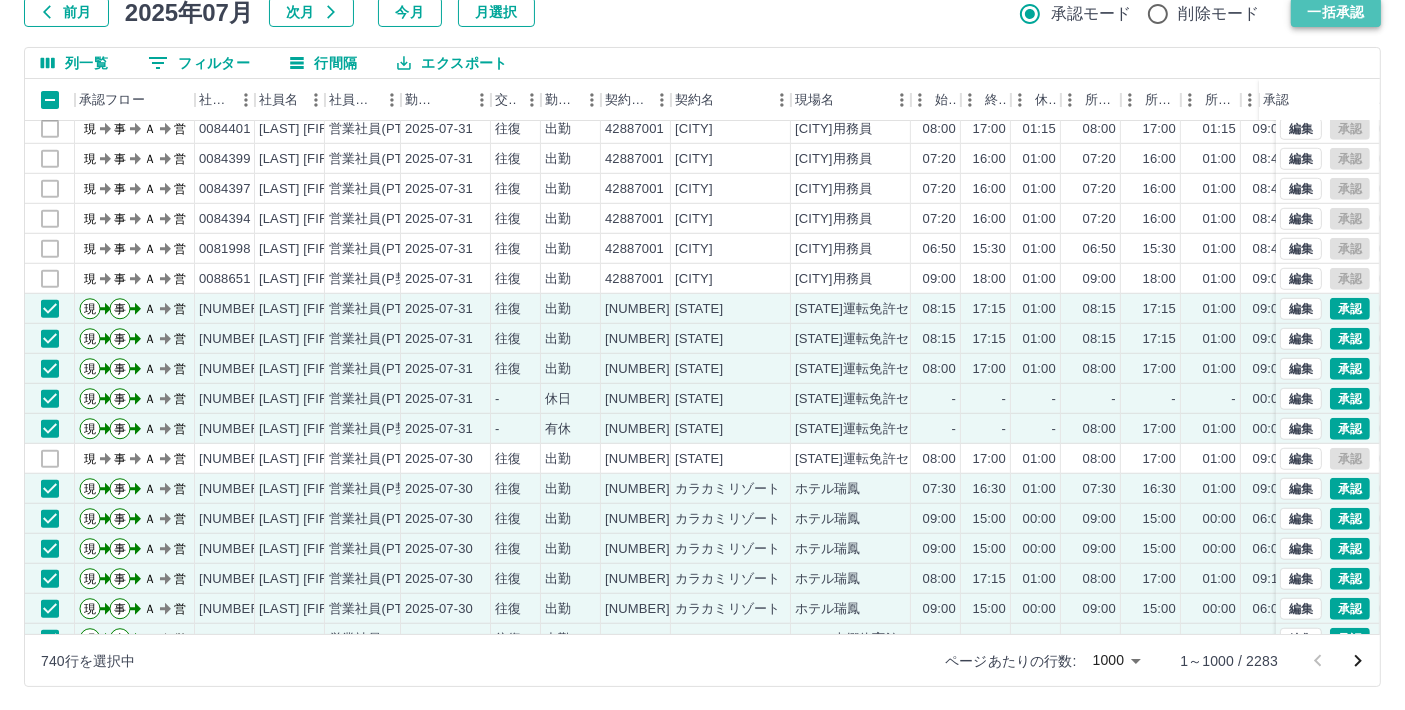 click on "一括承認" at bounding box center (1336, 12) 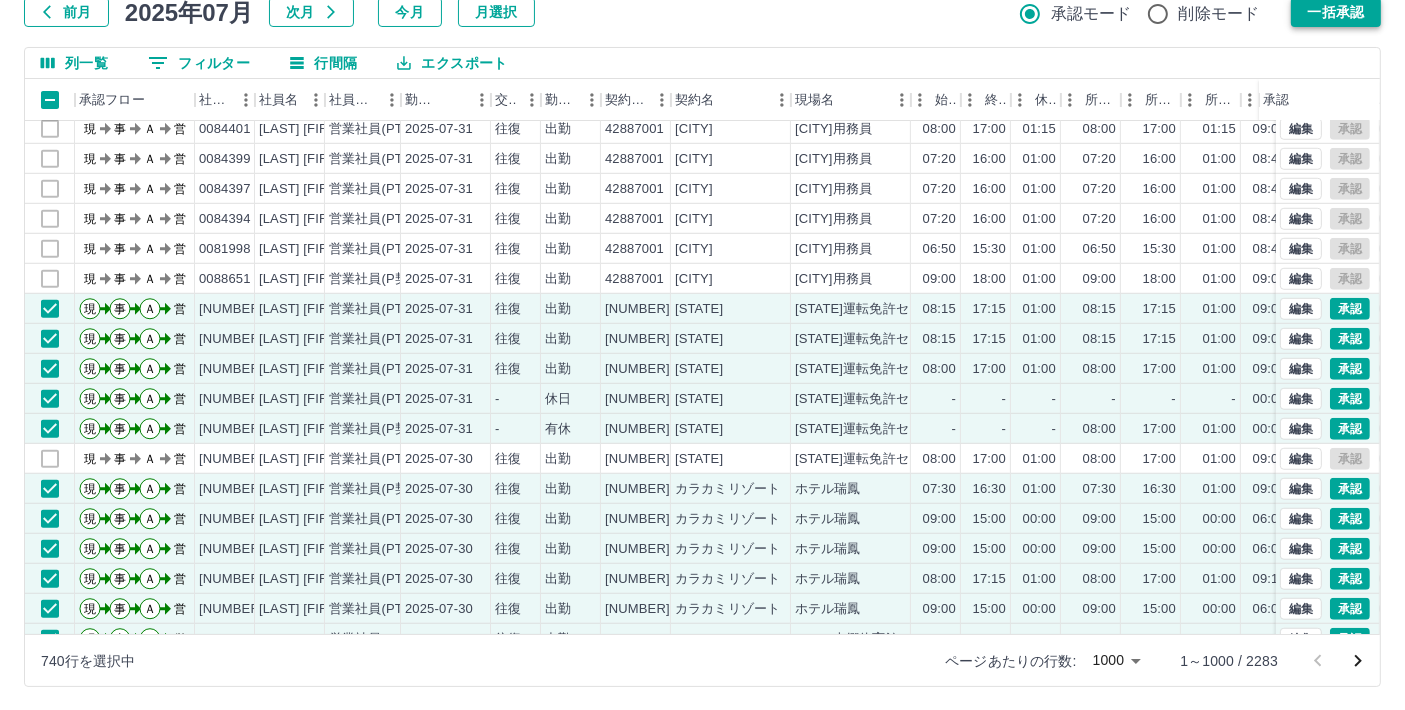 click on "一括承認" at bounding box center [1336, 12] 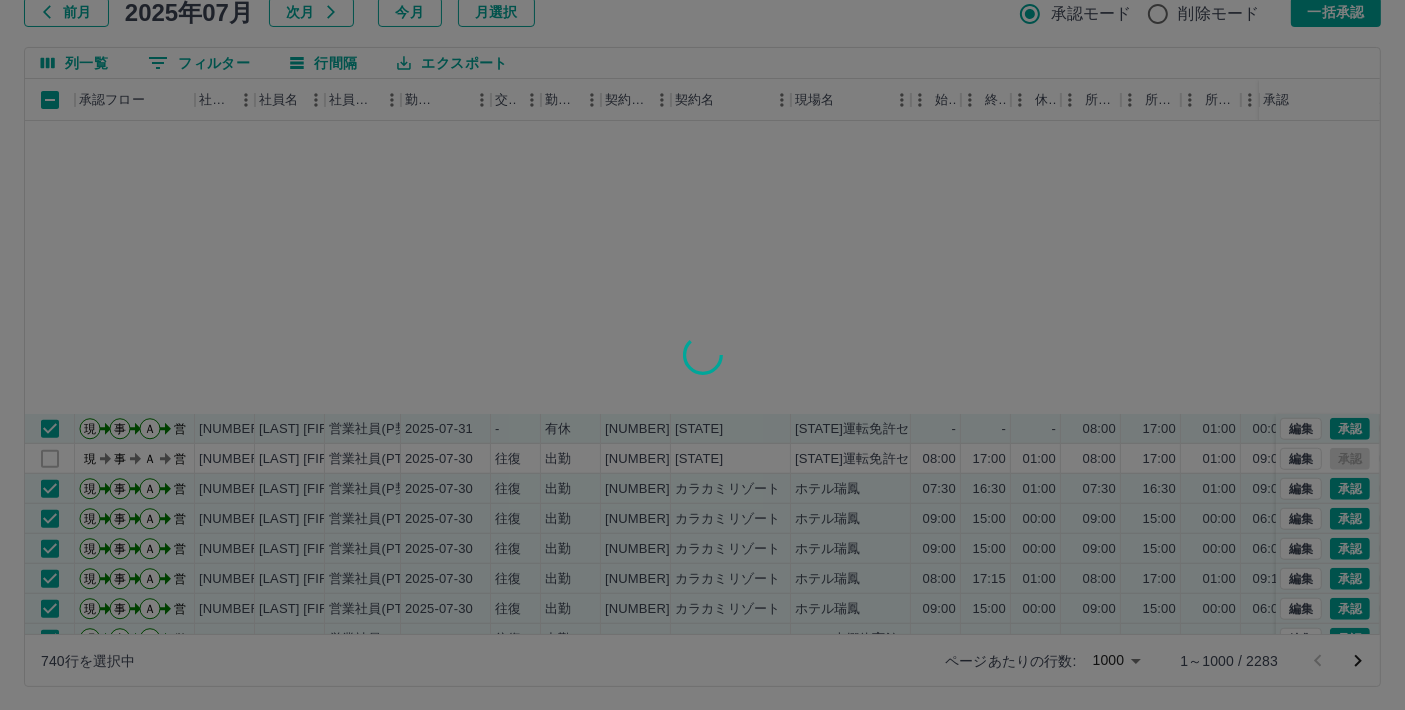 scroll, scrollTop: 1906, scrollLeft: 0, axis: vertical 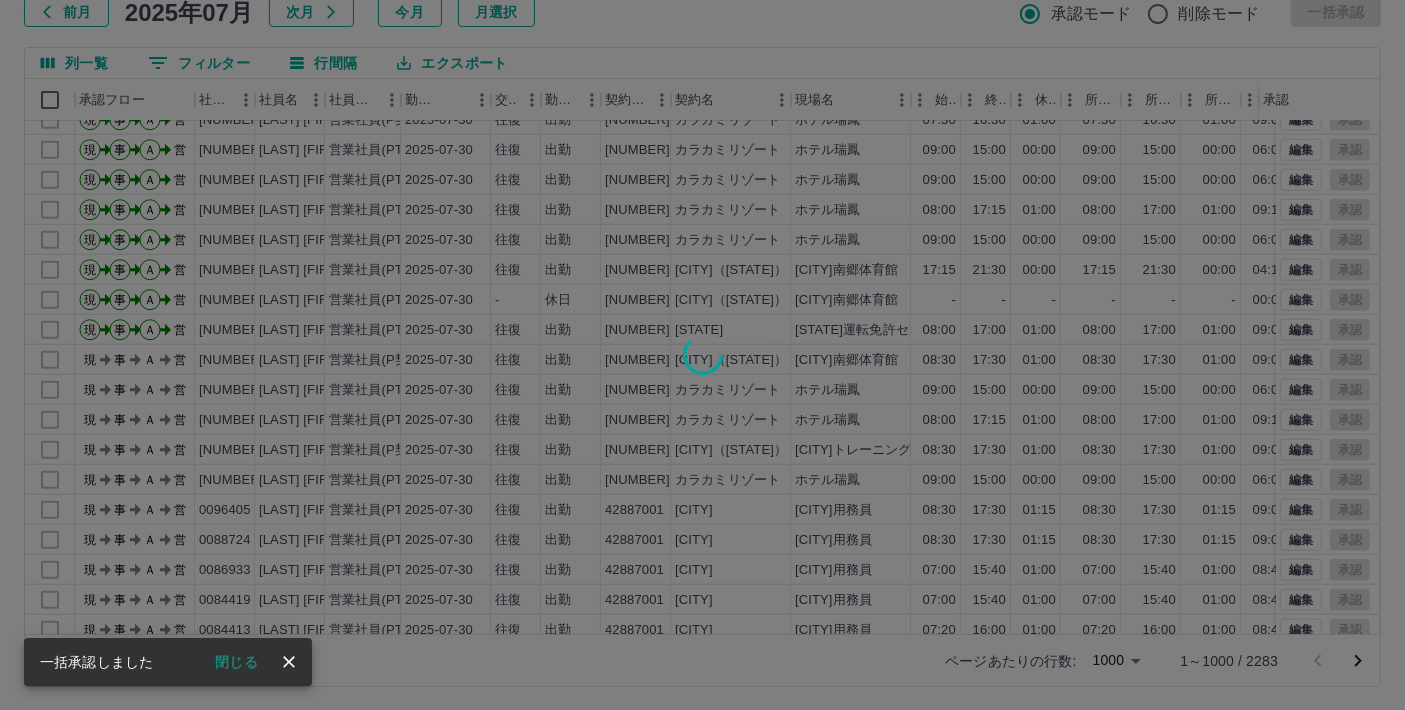 click 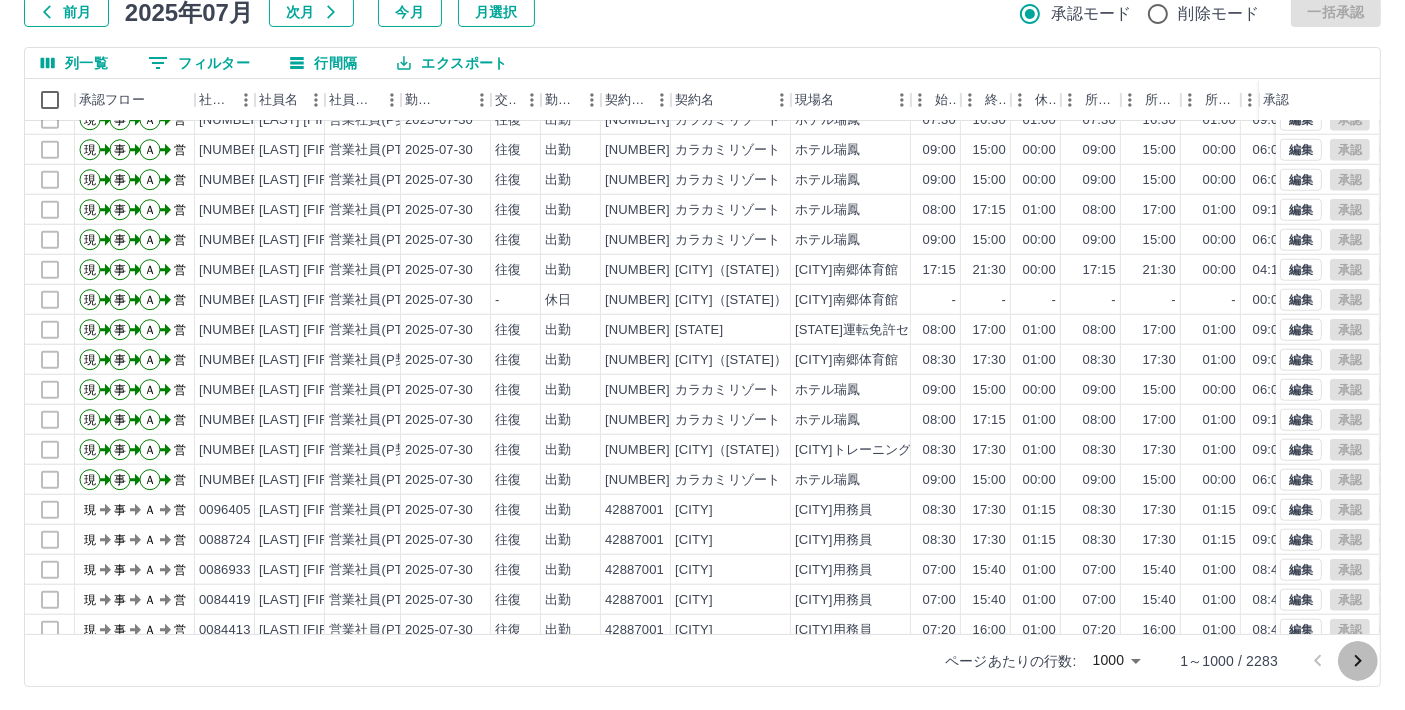 click 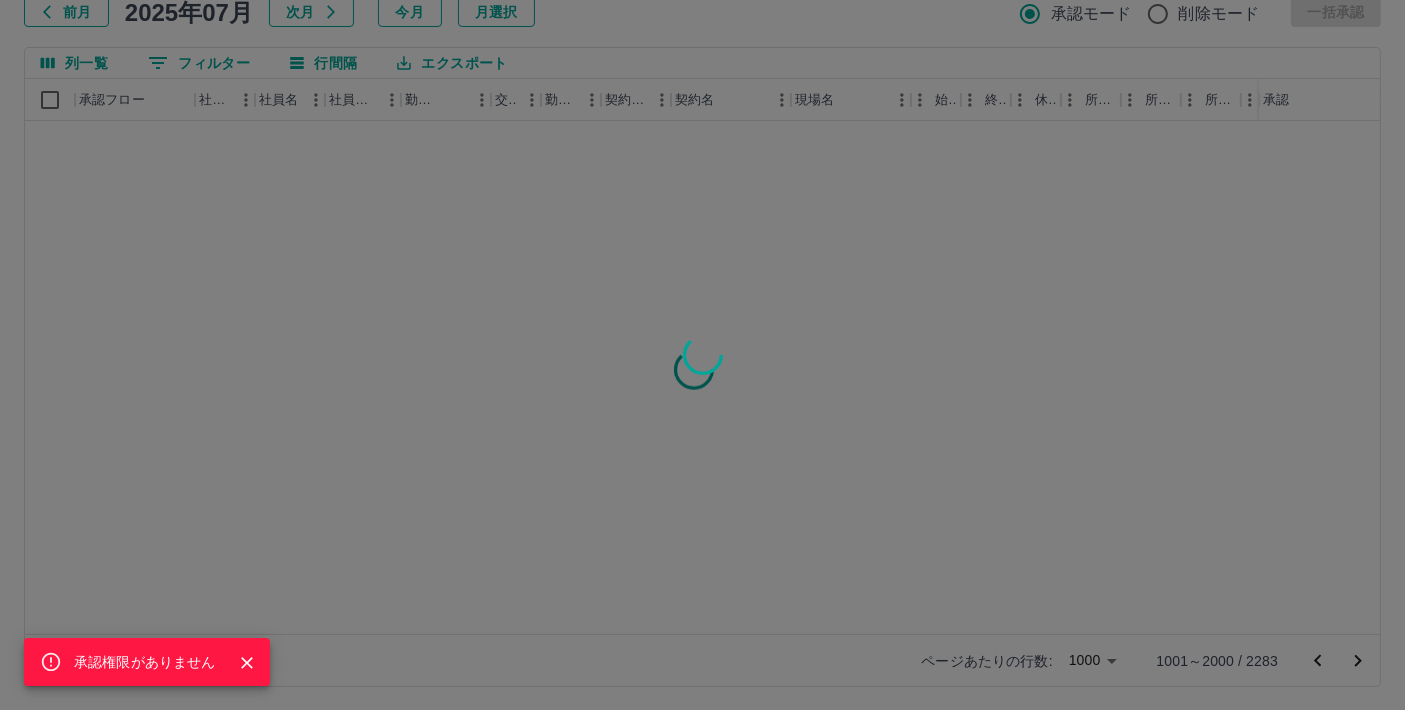 scroll, scrollTop: 0, scrollLeft: 0, axis: both 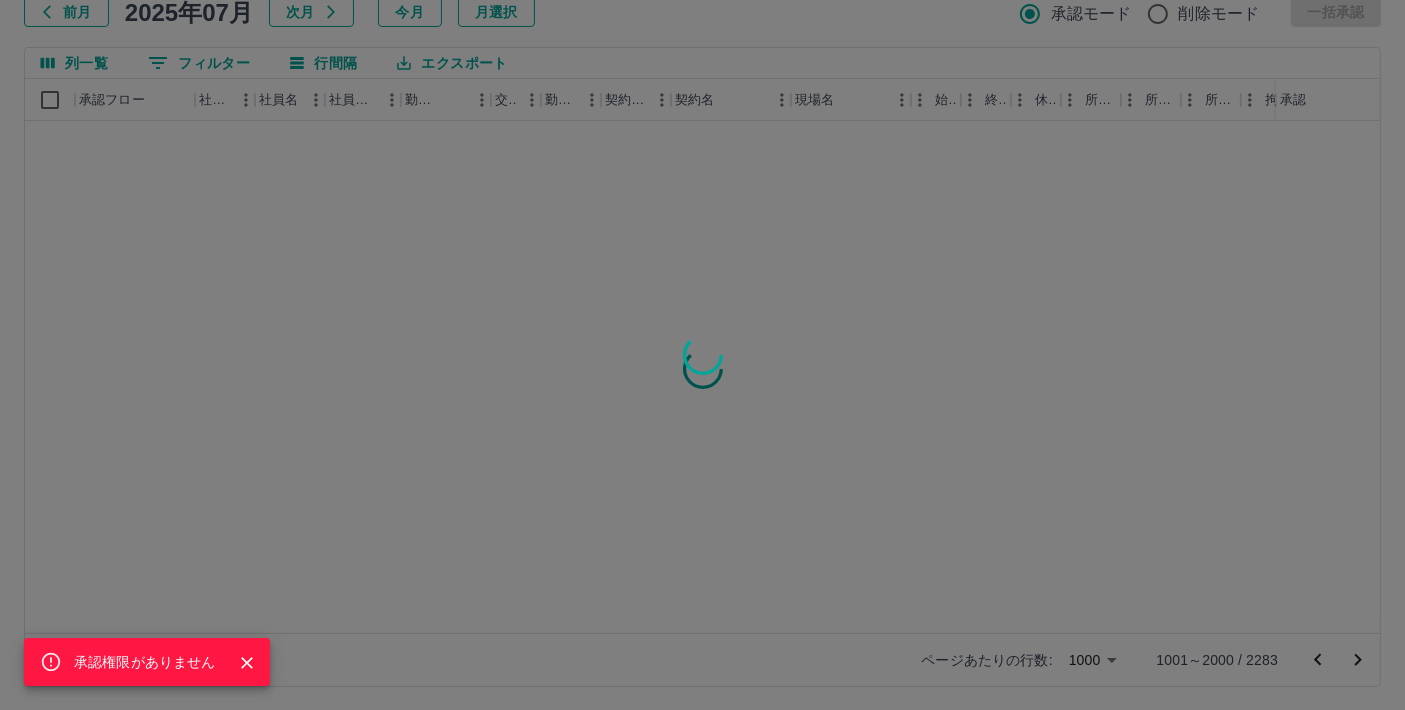 click 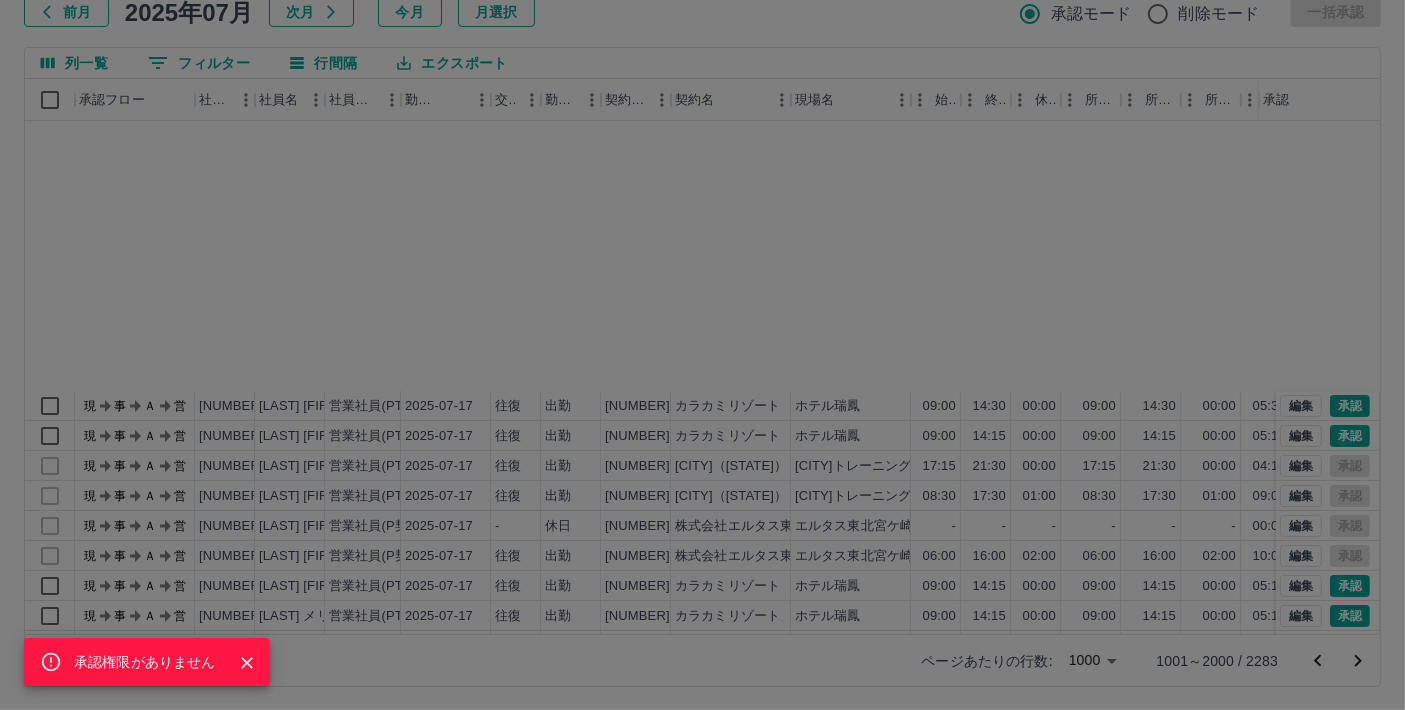 scroll, scrollTop: 346, scrollLeft: 0, axis: vertical 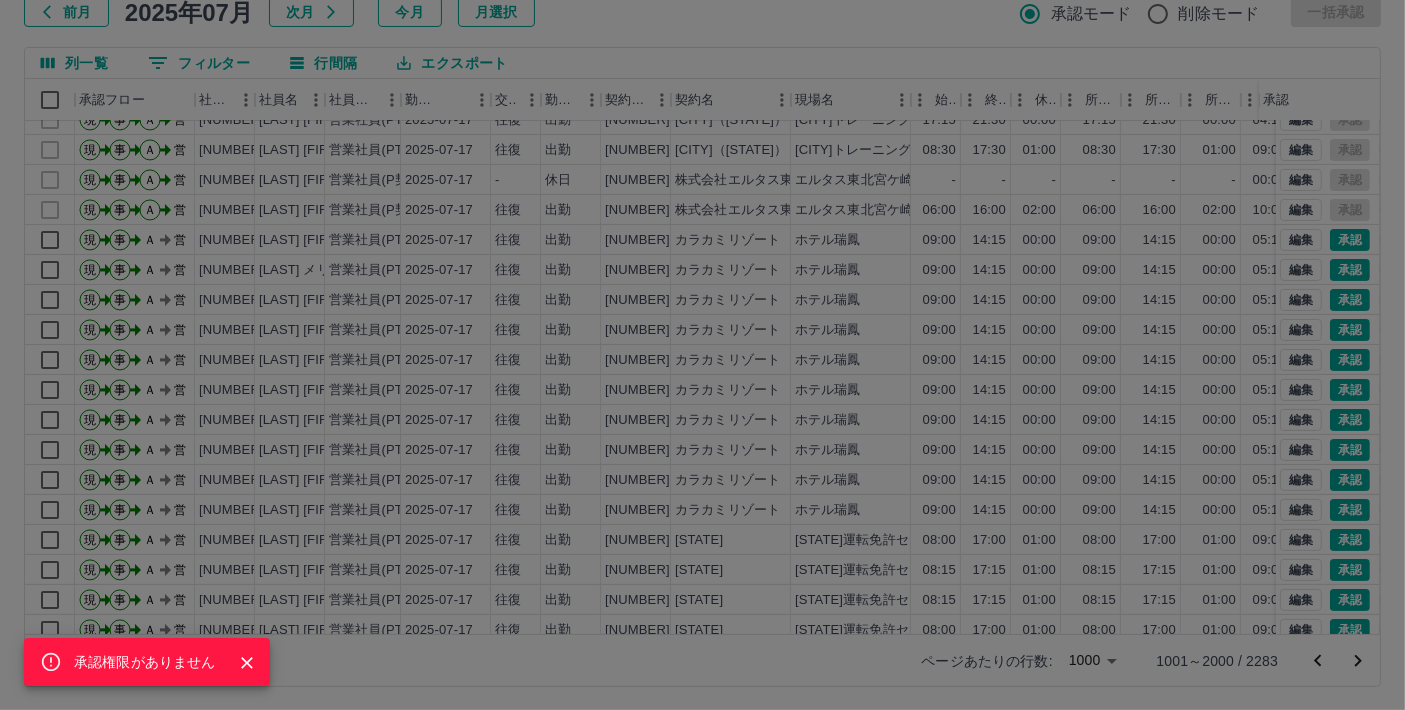 click 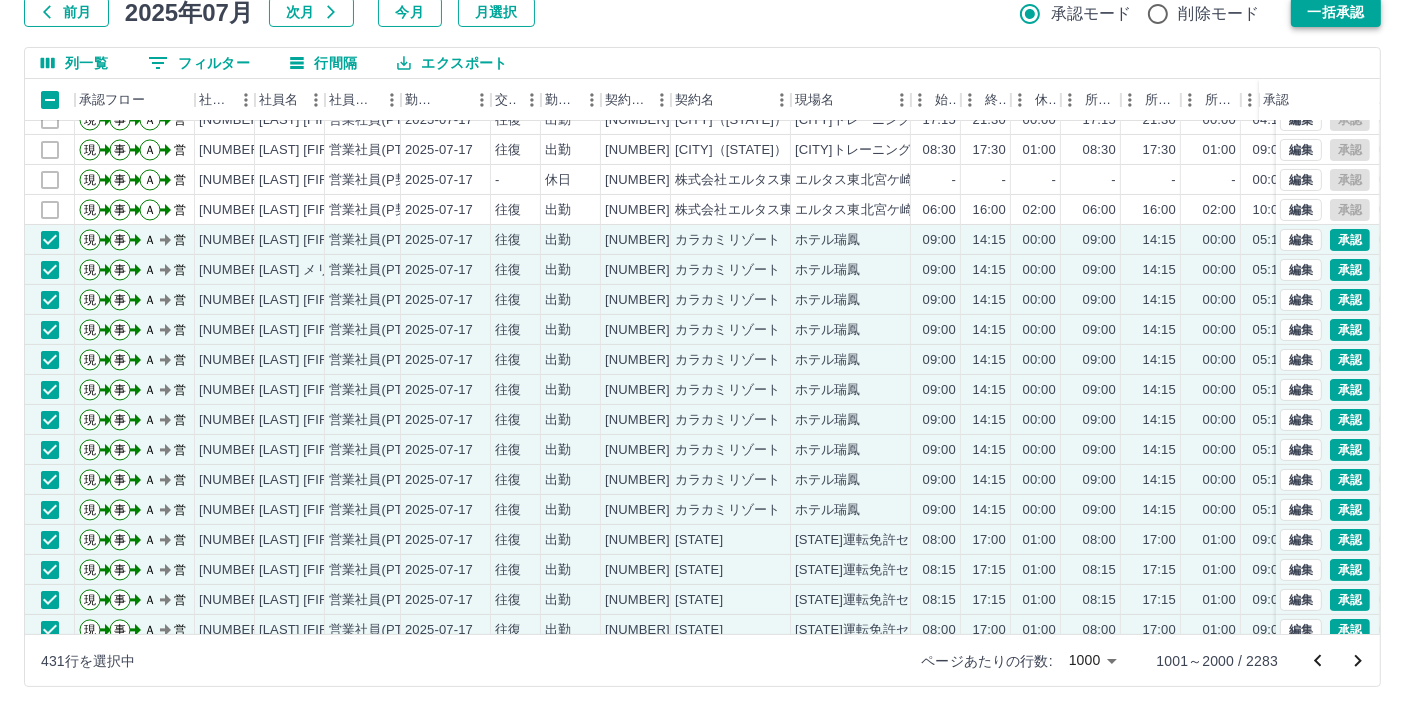 click on "一括承認" at bounding box center (1336, 12) 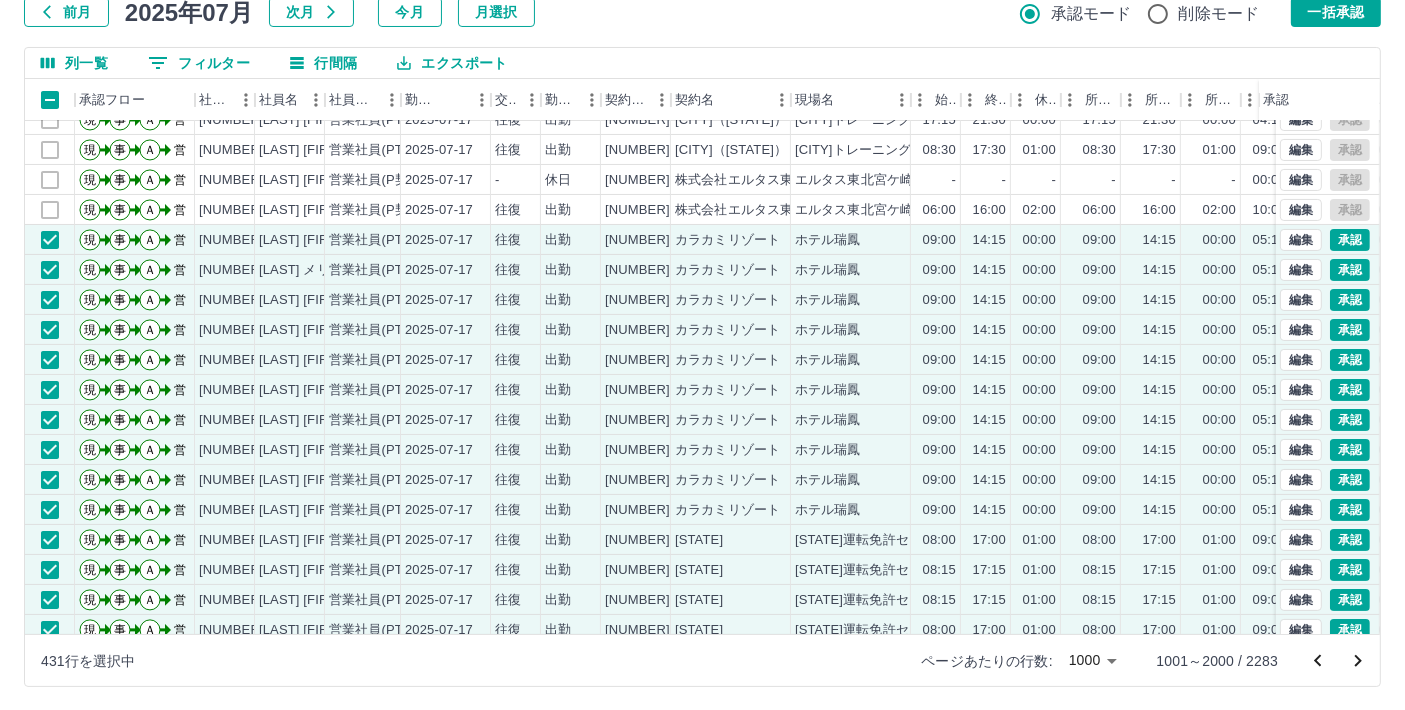 click 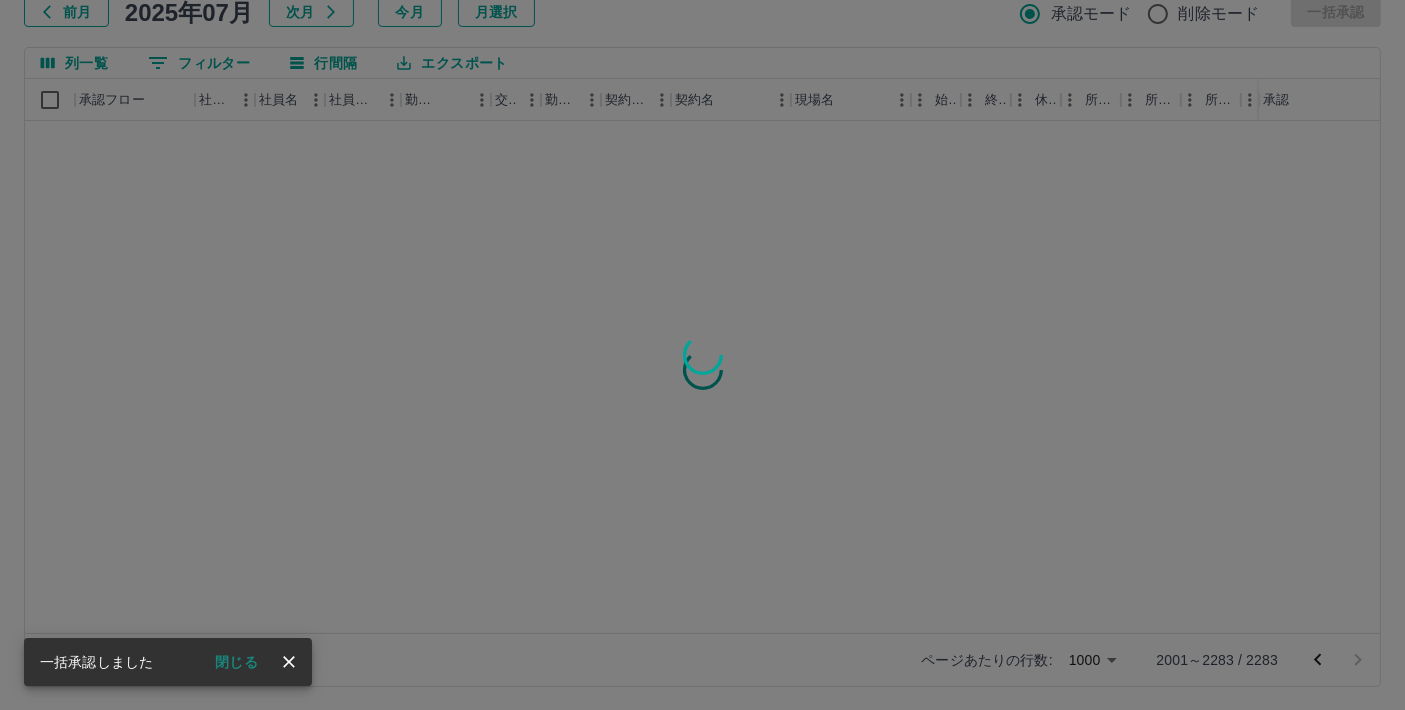 scroll, scrollTop: 0, scrollLeft: 0, axis: both 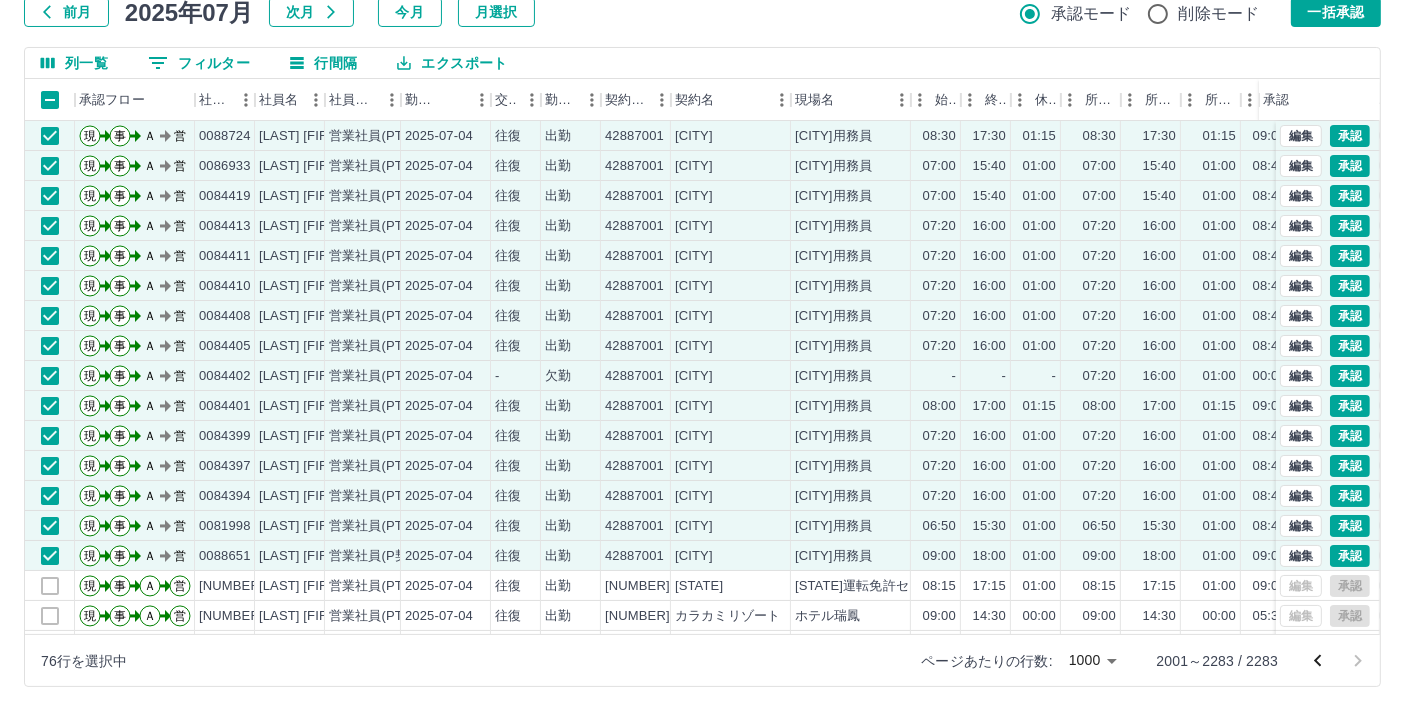 click on "勤務実績承認 前月 2025年07月 次月 今月 月選択 承認モード 削除モード 一括承認 列一覧 0 フィルター 行間隔 エクスポート 承認フロー 社員番号 社員名 社員区分 勤務日 交通費 勤務区分 契約コード 契約名 現場名 始業 終業 休憩 所定開始 所定終業所定休憩 拘束 勤務 遅刻等 コメント ステータス 承認 現 事 Ａ 営 [NUMBER] [LAST] [FIRST] 営業社員(PT契約) 2025-07-04 往復 出勤 [NUMBER] [CITY] [CITY]用務員 08:30 17:30 01:15 08:30 17:30 01:15 09:00 07:45 00:00 AM承認待 現 事 Ａ 営 [NUMBER] [LAST] [FIRST] 営業社員(PT契約) 2025-07-04 往復 出勤 [NUMBER] [CITY] [CITY]用務員 07:00 15:40 01:00 07:00 15:40 01:00 08:40 07:40 00:00 AM承認待 現 事 Ａ 営 [NUMBER] [LAST] [FIRST] 営業社員(PT契約) 2025-07-04 往復 出勤 [NUMBER] [CITY] [CITY]用務員 07:00 15:40 01:00 07:00 15:40 01:00 08:40 07:40 00:00 AM承認待 現" at bounding box center [702, 313] 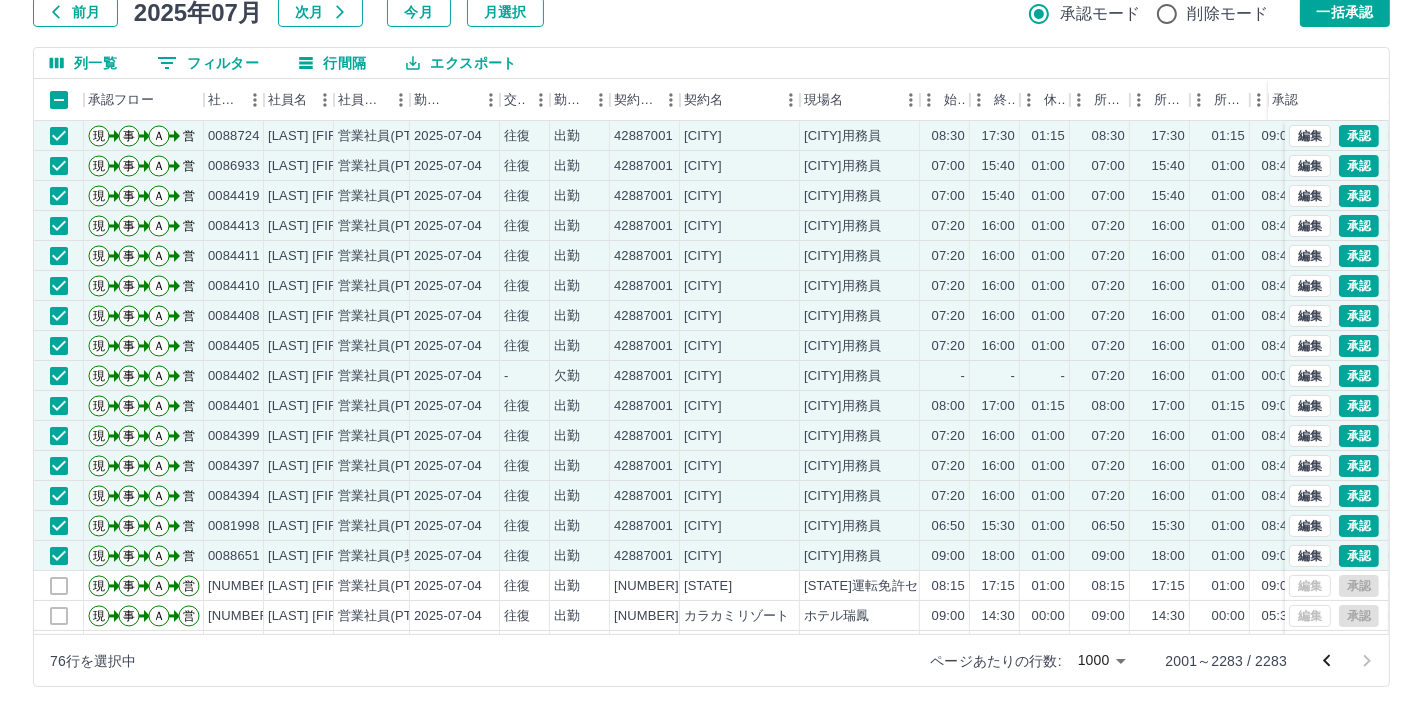 scroll, scrollTop: 0, scrollLeft: 0, axis: both 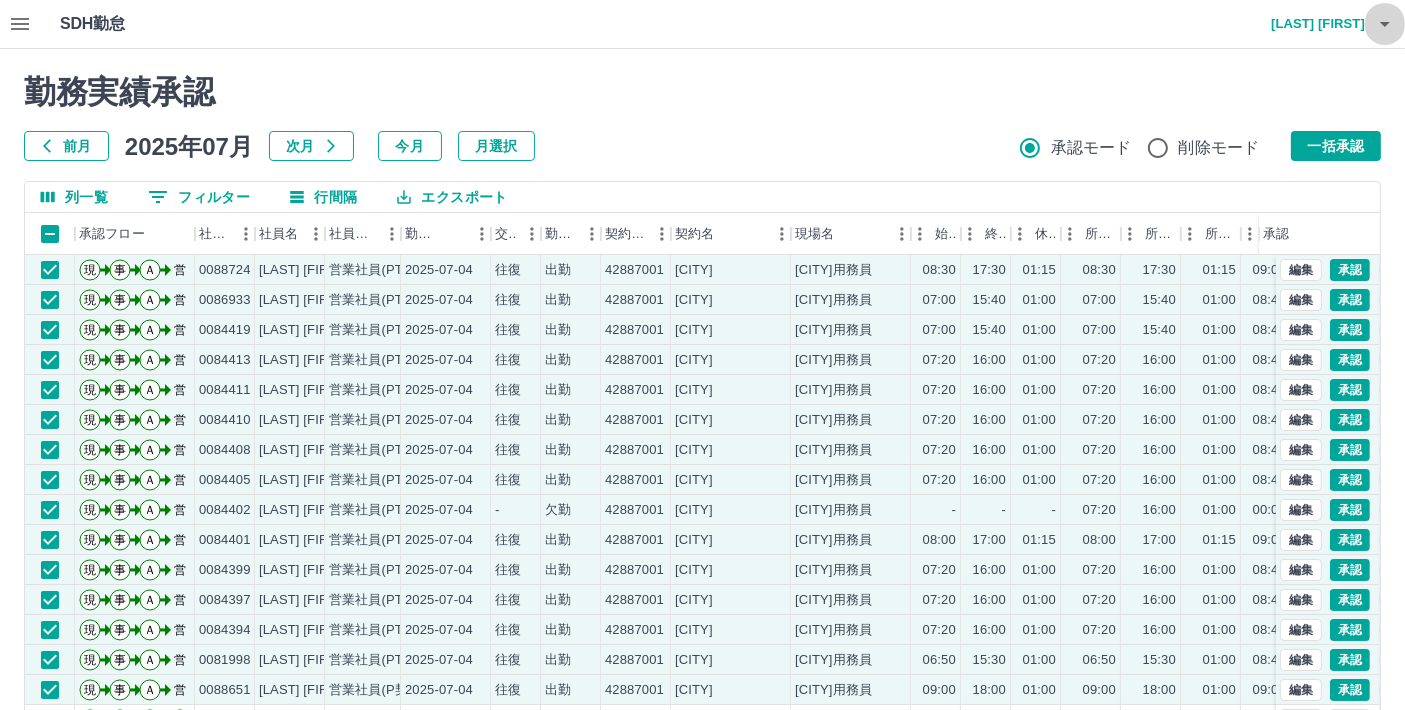 click 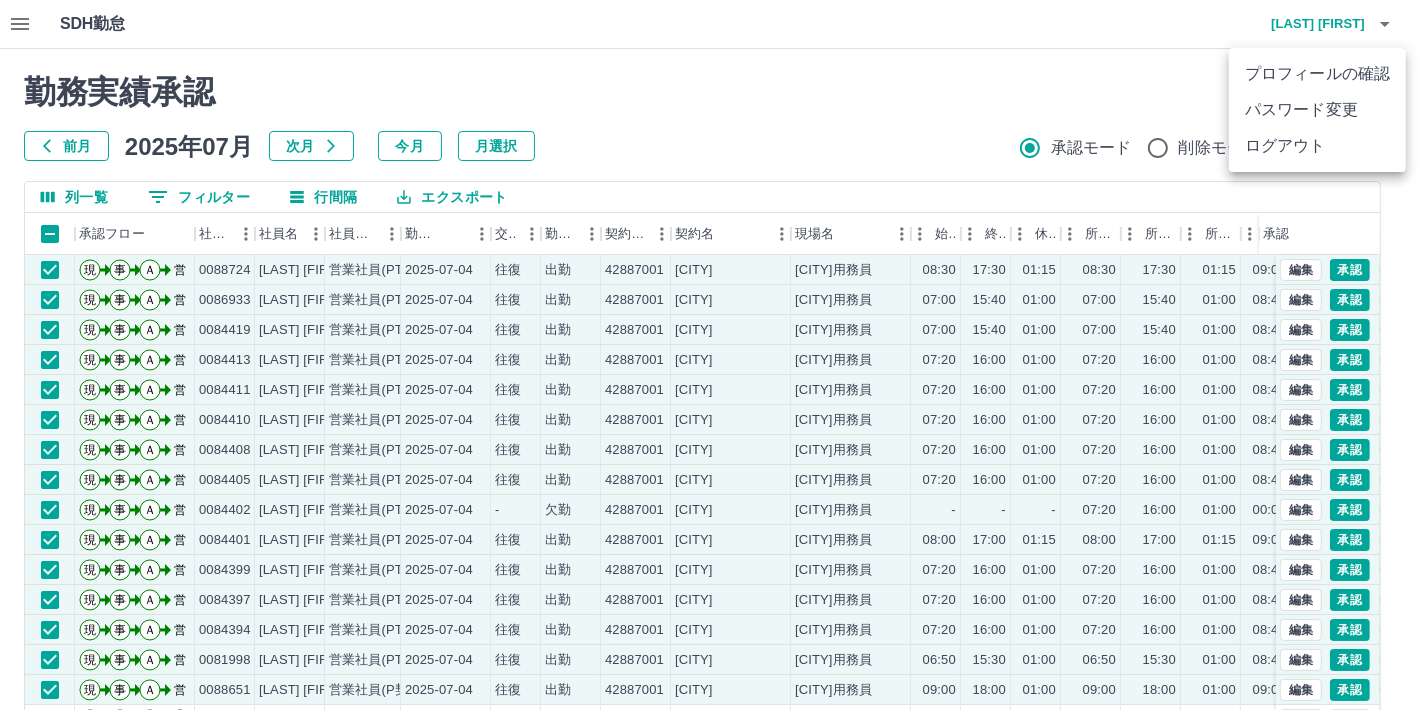 click on "ログアウト" at bounding box center [1317, 146] 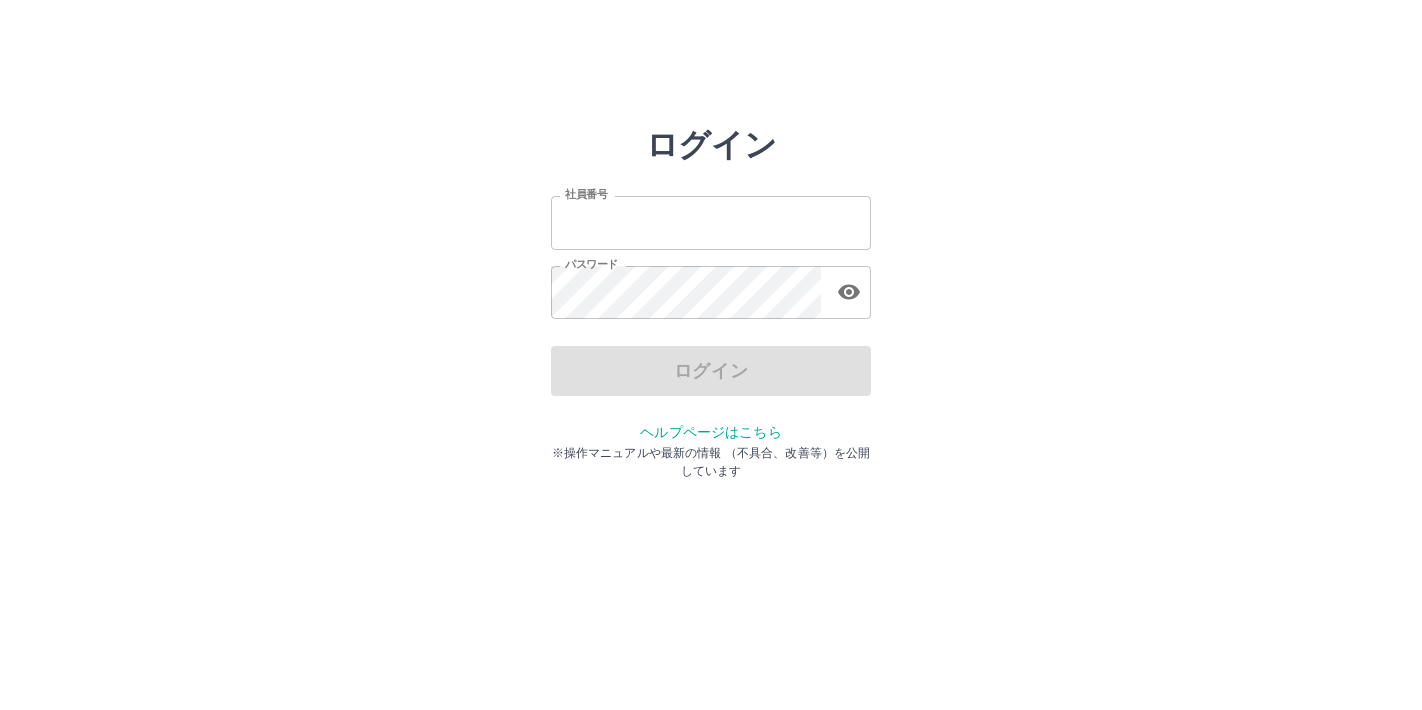 scroll, scrollTop: 0, scrollLeft: 0, axis: both 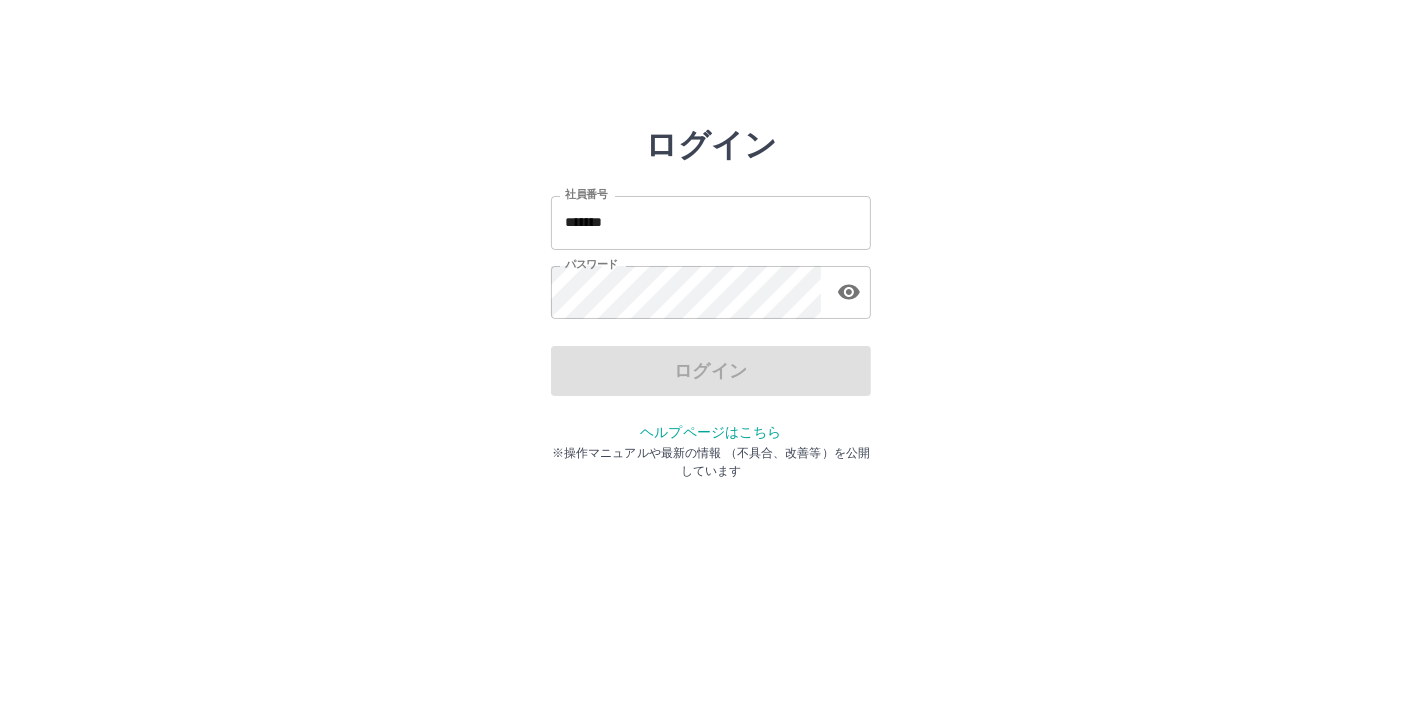 click on "*******" at bounding box center [711, 222] 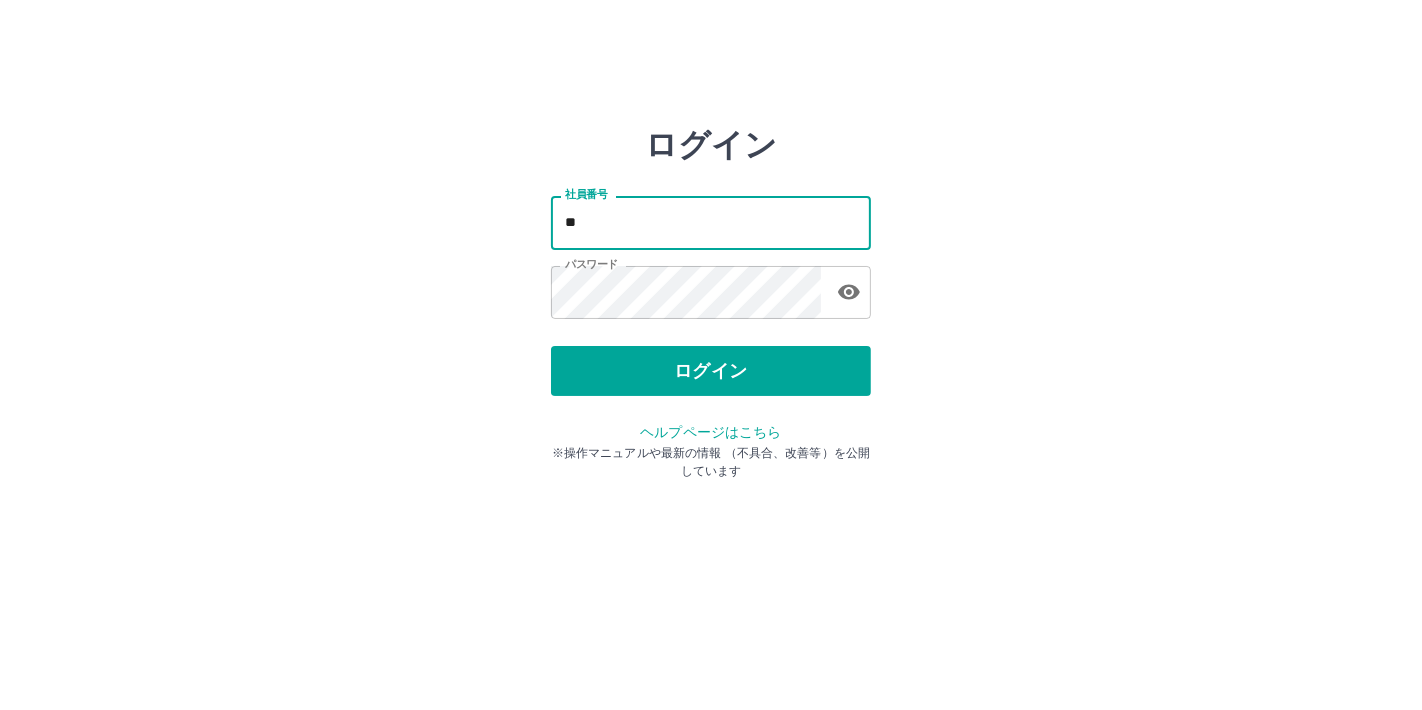 type on "*" 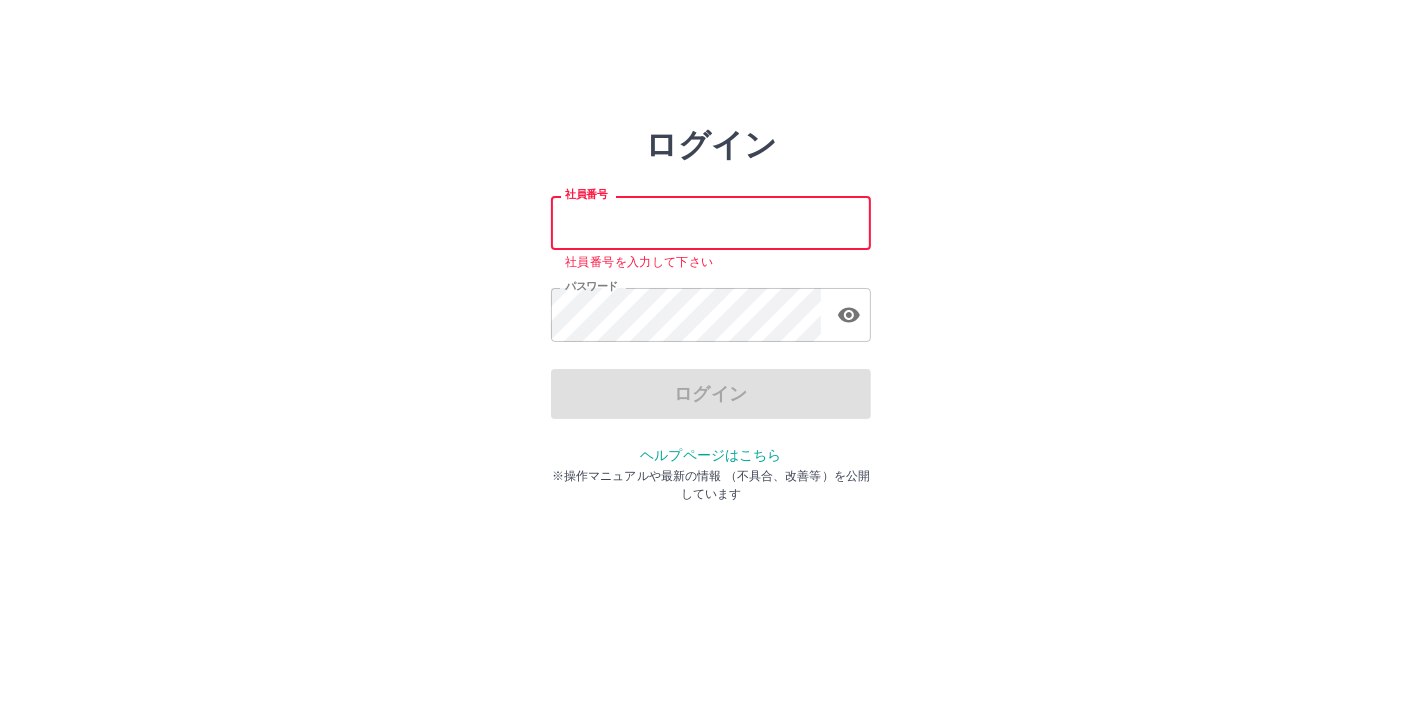 paste on "*******" 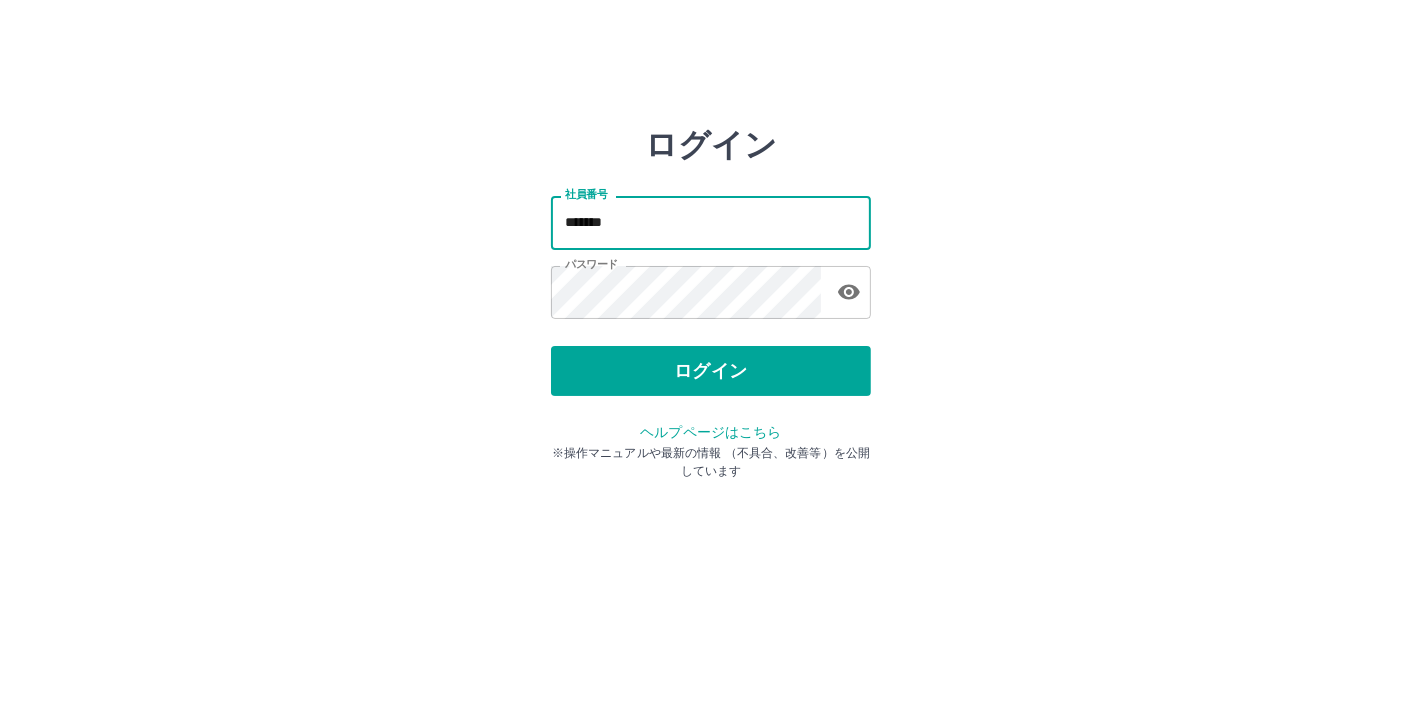 type on "*******" 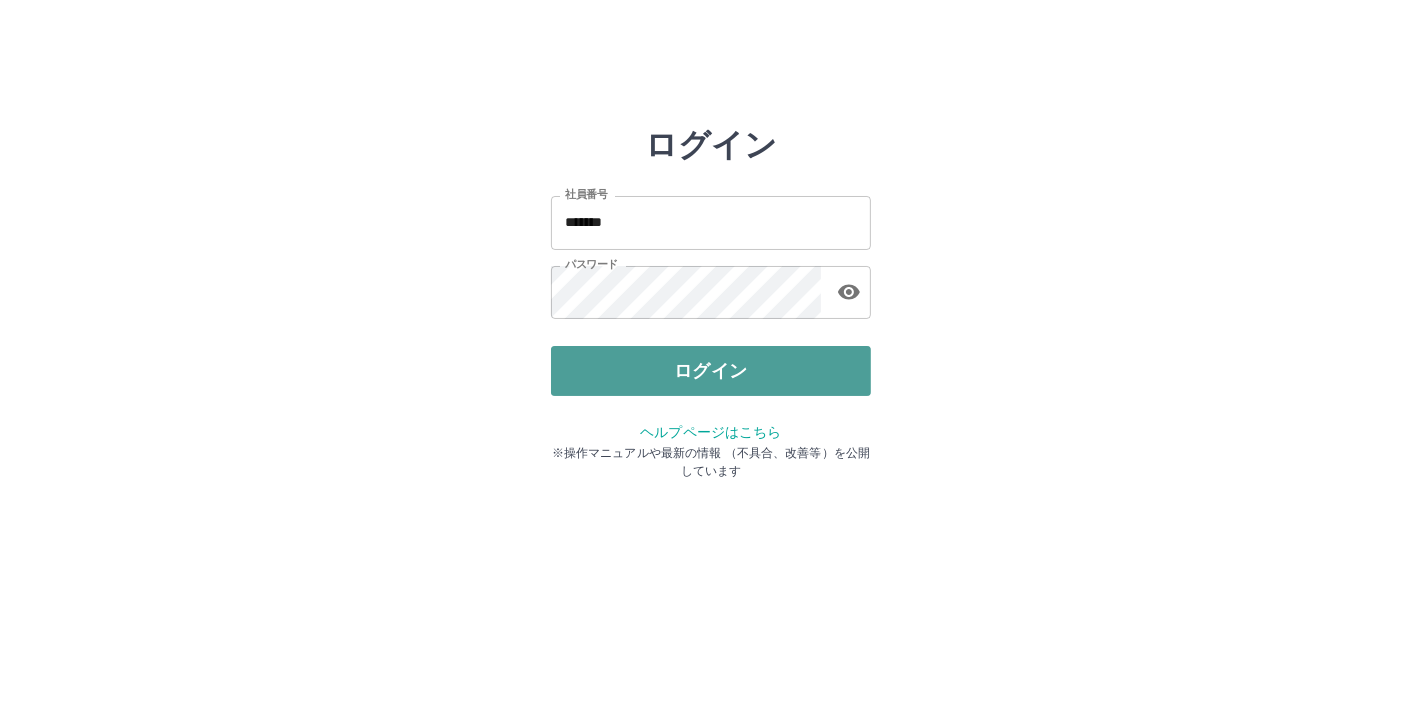 click on "ログイン" at bounding box center [711, 371] 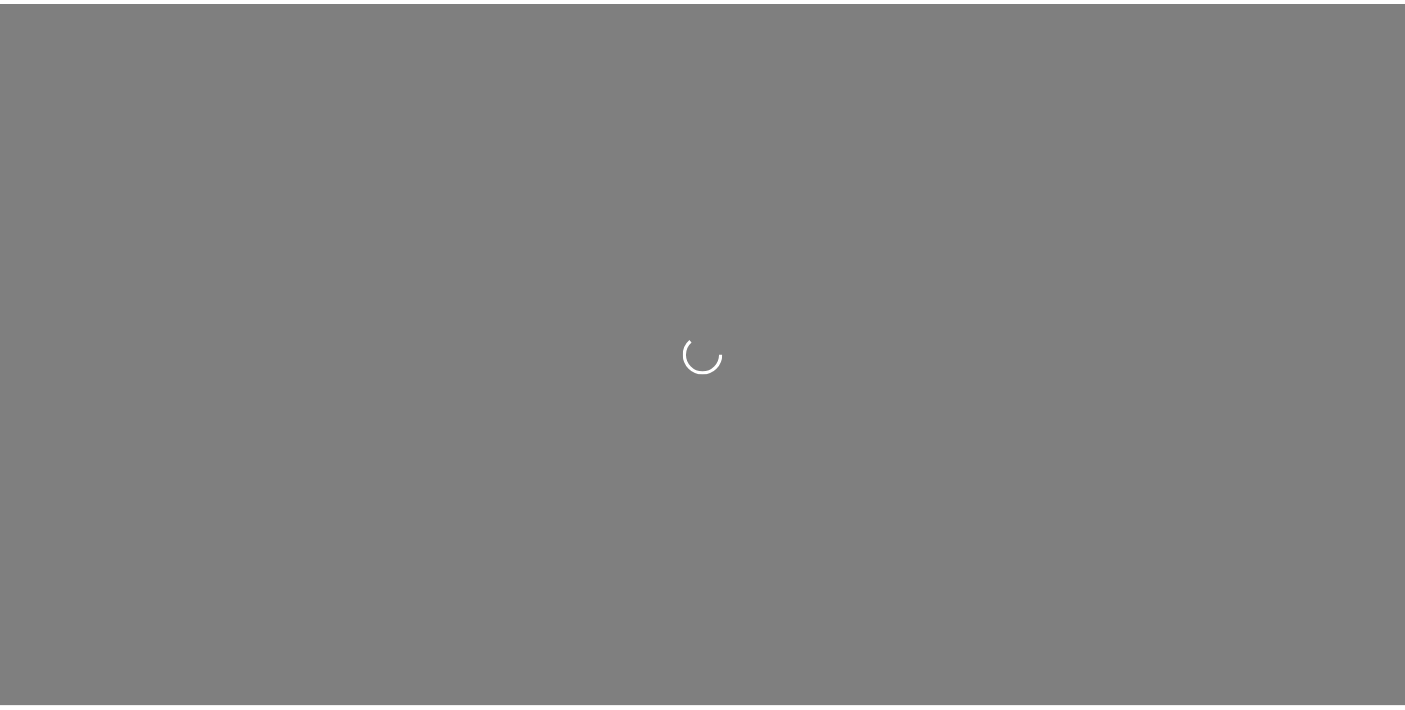 scroll, scrollTop: 0, scrollLeft: 0, axis: both 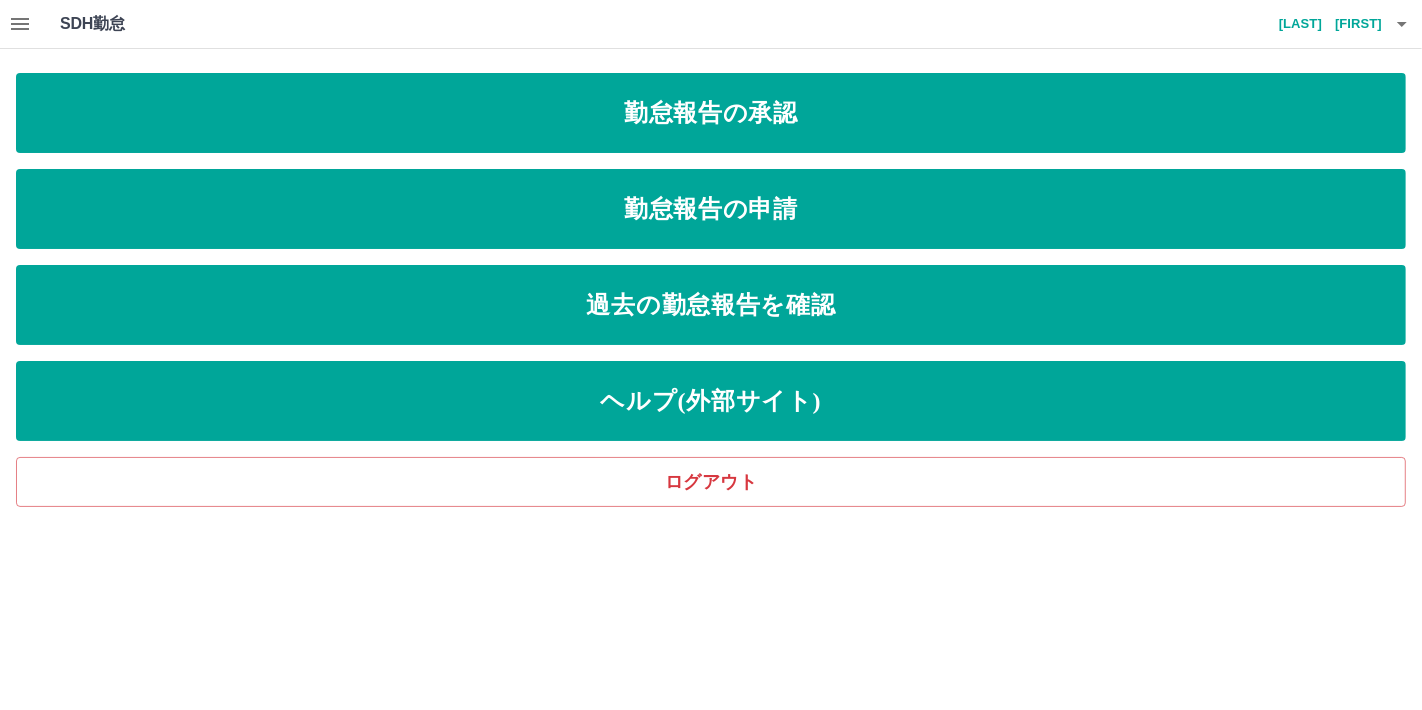 click 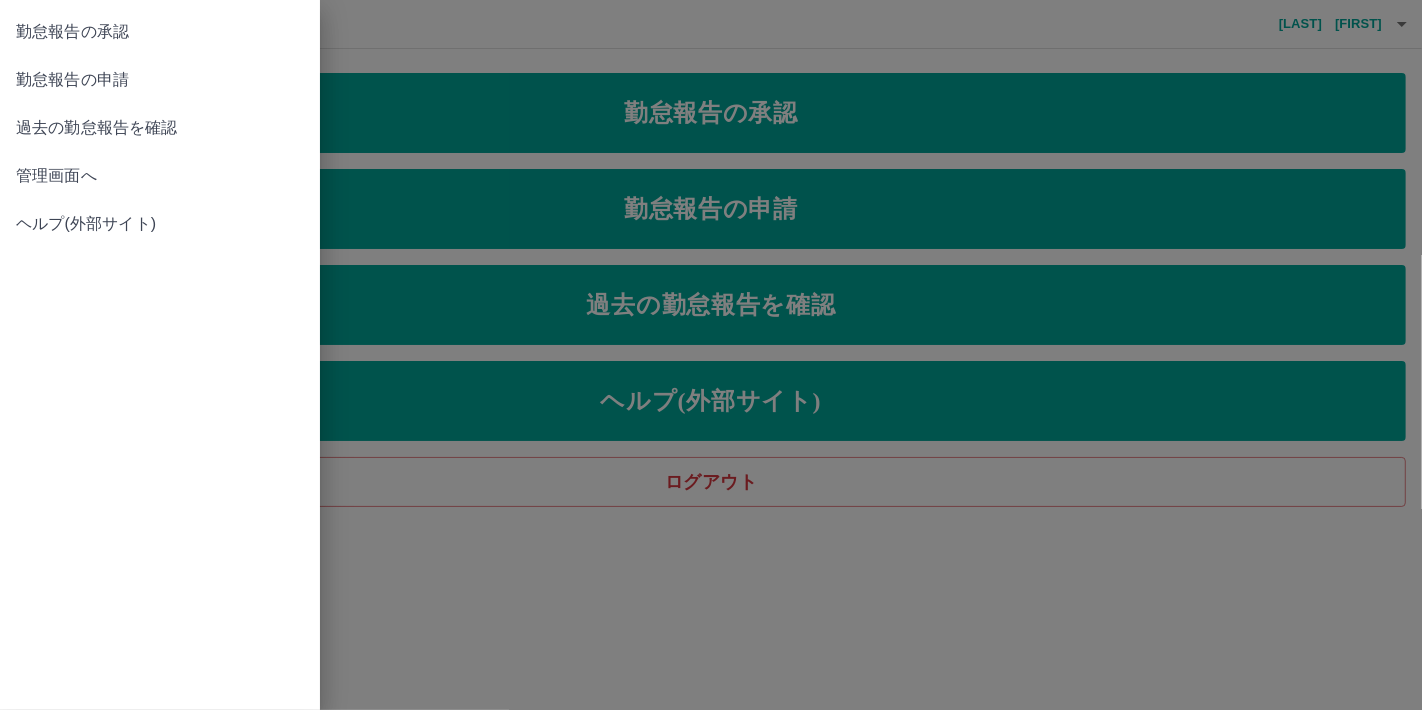 click on "勤怠報告の承認" at bounding box center [160, 32] 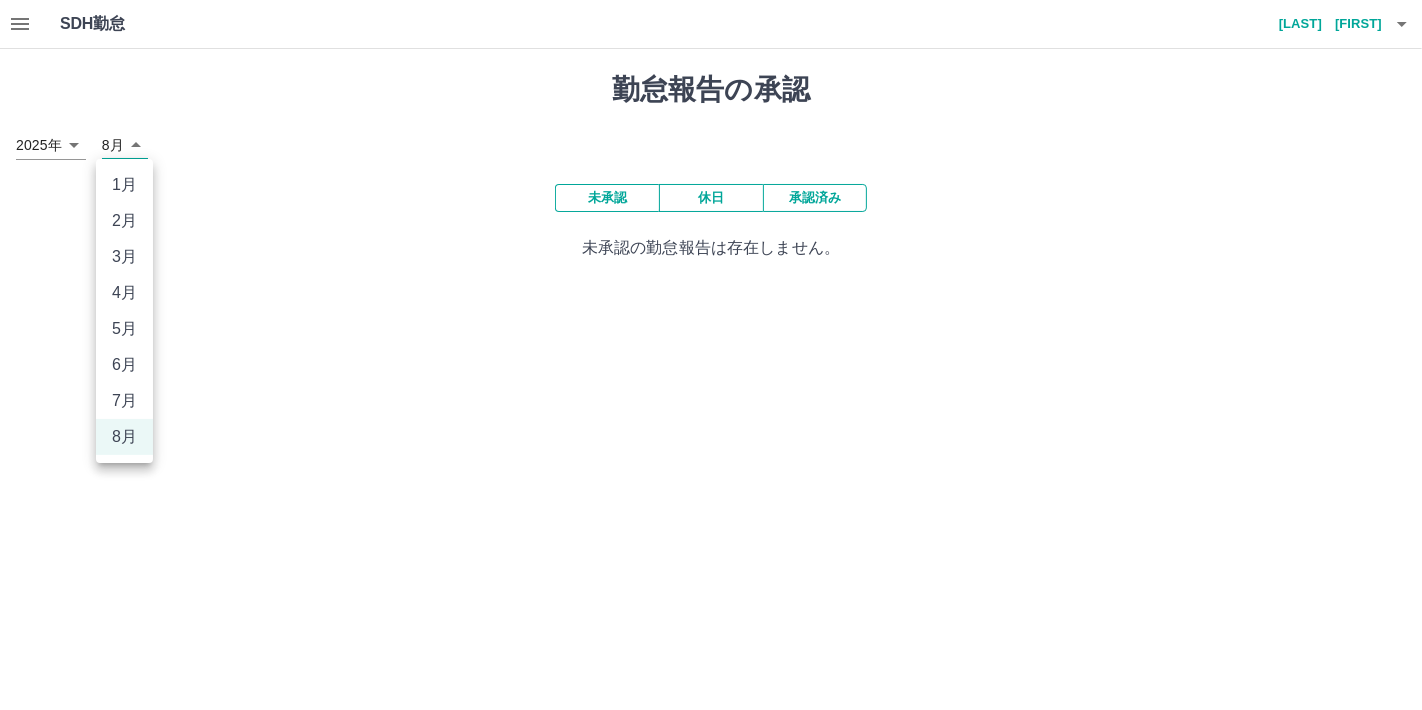 click on "SDH勤怠 新堀　吉次 勤怠報告の承認 2025年 **** 8月 * 未承認 休日 承認済み 未承認の勤怠報告は存在しません。 SDH勤怠 1月 2月 3月 4月 5月 6月 7月 8月" at bounding box center [711, 142] 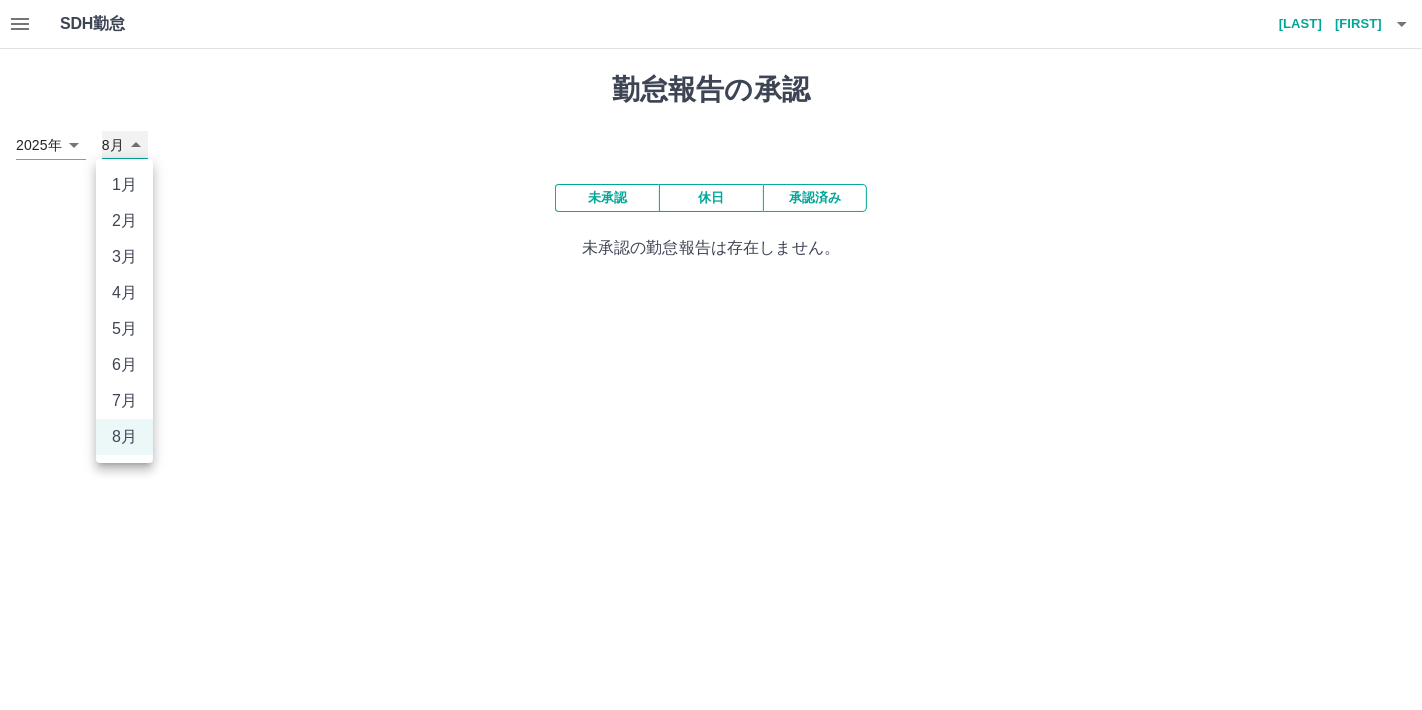 type on "*" 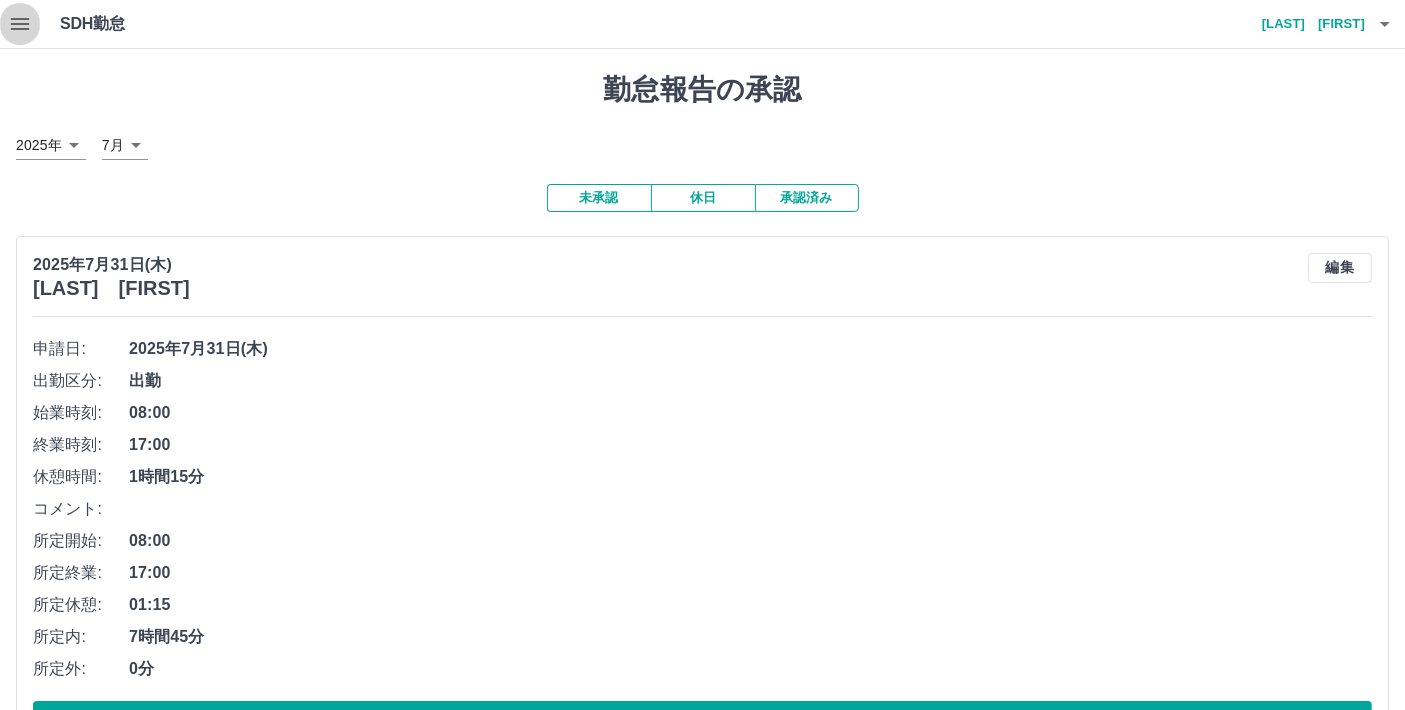 click at bounding box center (20, 24) 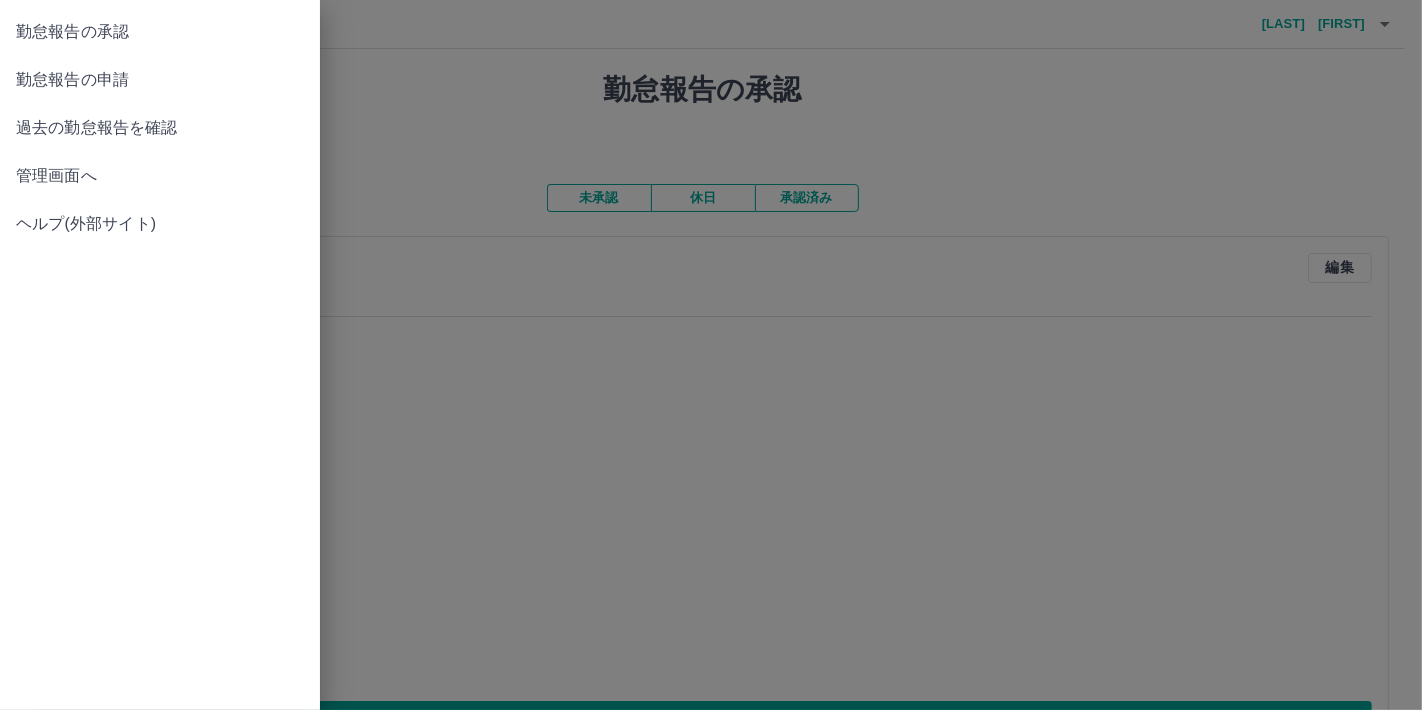 click on "管理画面へ" at bounding box center [160, 176] 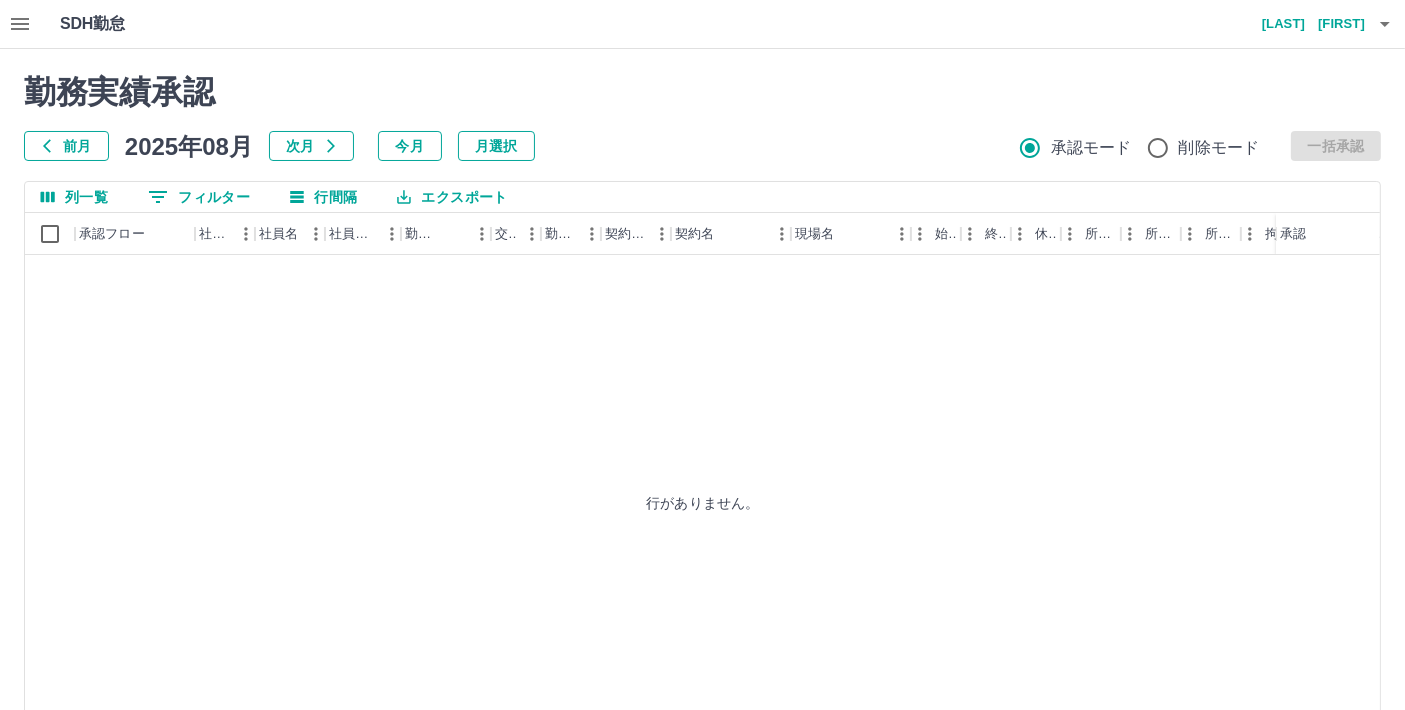 click on "前月" at bounding box center [66, 146] 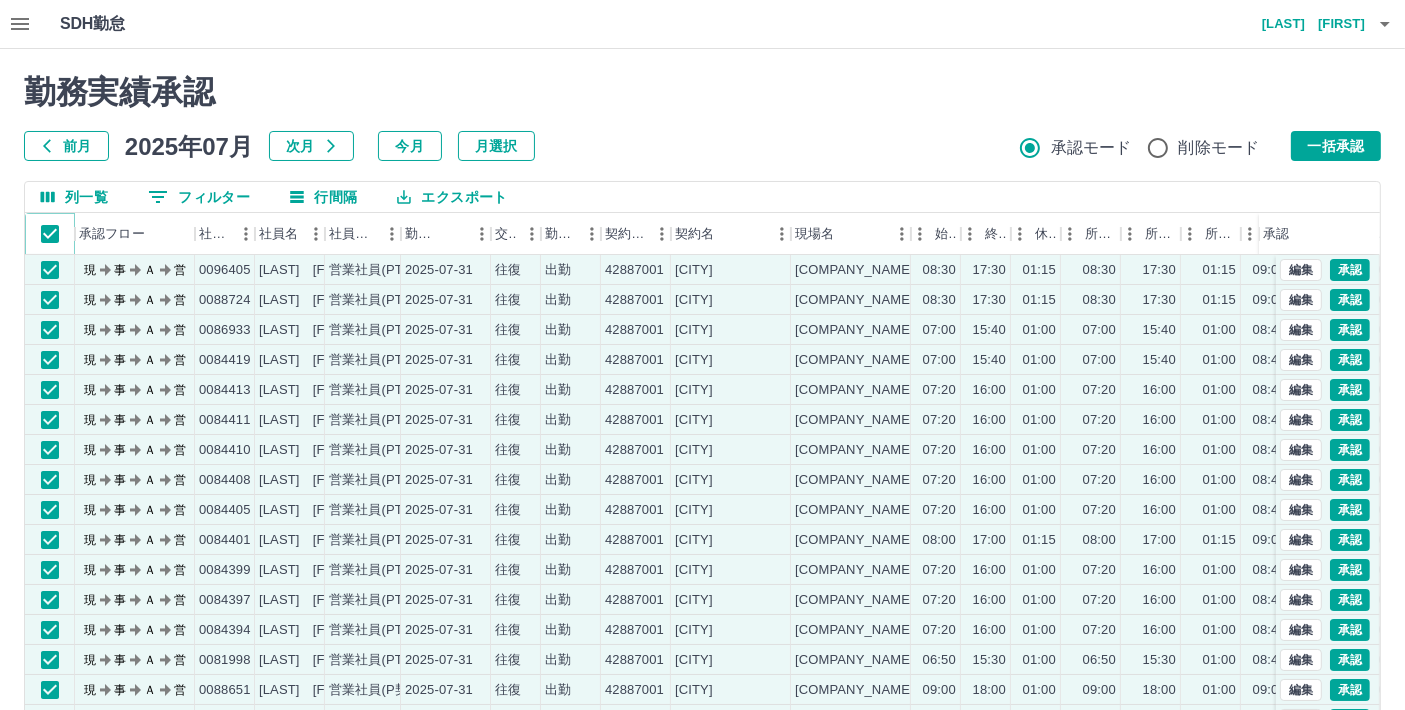 scroll, scrollTop: 134, scrollLeft: 0, axis: vertical 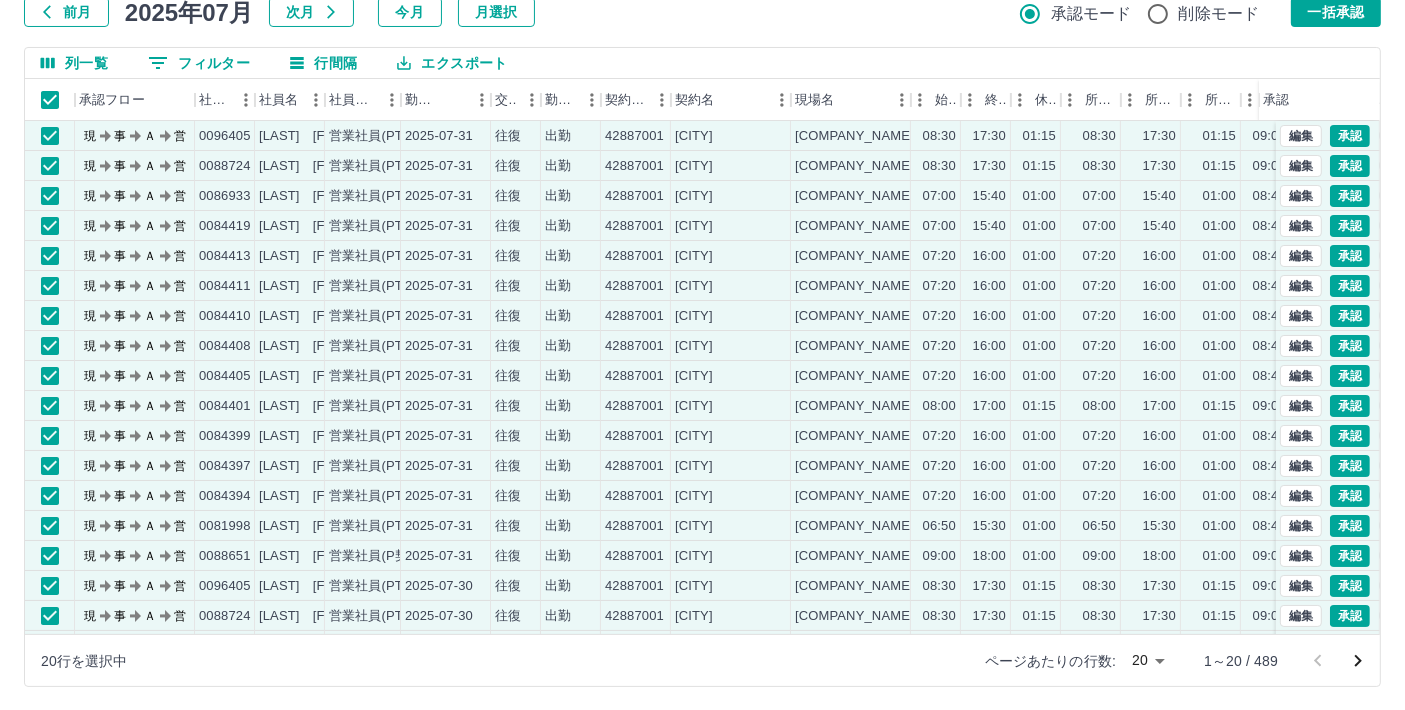 click on "SDH勤怠 新堀　吉次 勤務実績承認 前月 2025年07月 次月 今月 月選択 承認モード 削除モード 一括承認 列一覧 0 フィルター 行間隔 エクスポート 承認フロー 社員番号 社員名 社員区分 勤務日 交通費 勤務区分 契約コード 契約名 現場名 始業 終業 休憩 所定開始 所定終業 所定休憩 拘束 勤務 遅刻等 コメント ステータス 承認 現 事 Ａ 営 0096405 佐々木　寿信 営業社員(PT契約) 2025-07-31 往復 出勤 42887001 大和町 大和町小中学校用務員 08:30 17:30 01:15 08:30 17:30 01:15 09:00 07:45 00:00 現場責任者承認待 現 事 Ａ 営 0088724 織田　秀利 営業社員(PT契約) 2025-07-31 往復 出勤 42887001 大和町 大和町小中学校用務員 08:30 17:30 01:15 08:30 17:30 01:15 09:00 07:45 00:00 現場責任者承認待 現 事 Ａ 営 0086933 佐々木　朝男 営業社員(PT契約) 2025-07-31 往復 出勤 42887001 大和町 大和町小中学校用務員 07:00 15:40 20" at bounding box center [702, 288] 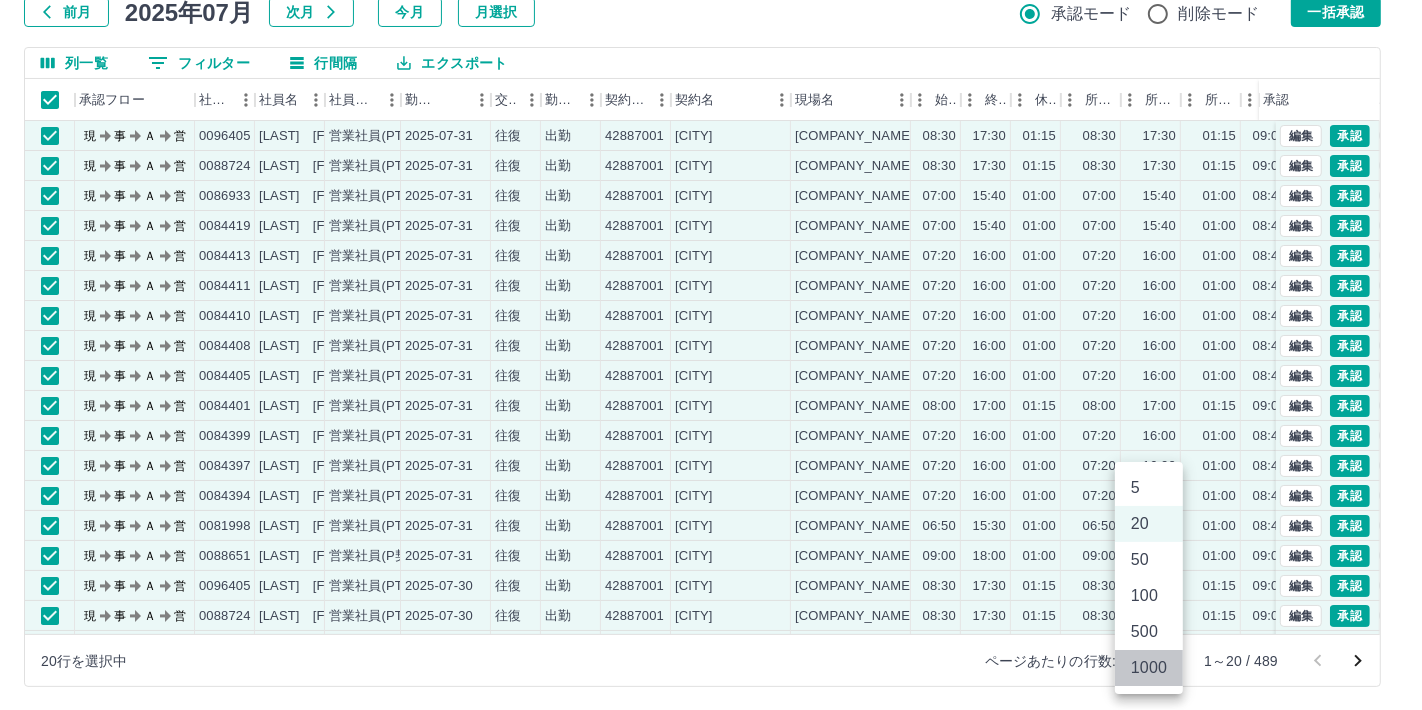 click on "1000" at bounding box center (1149, 668) 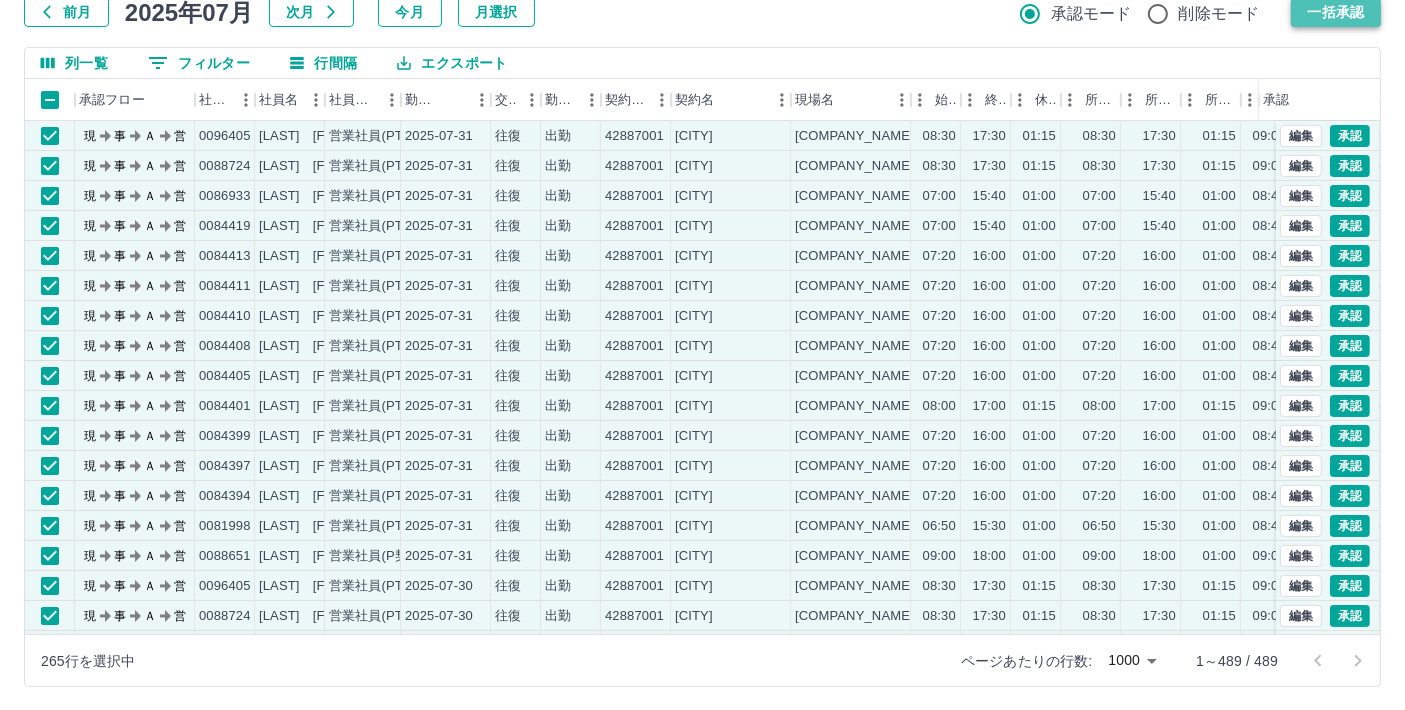 click on "一括承認" at bounding box center (1336, 12) 